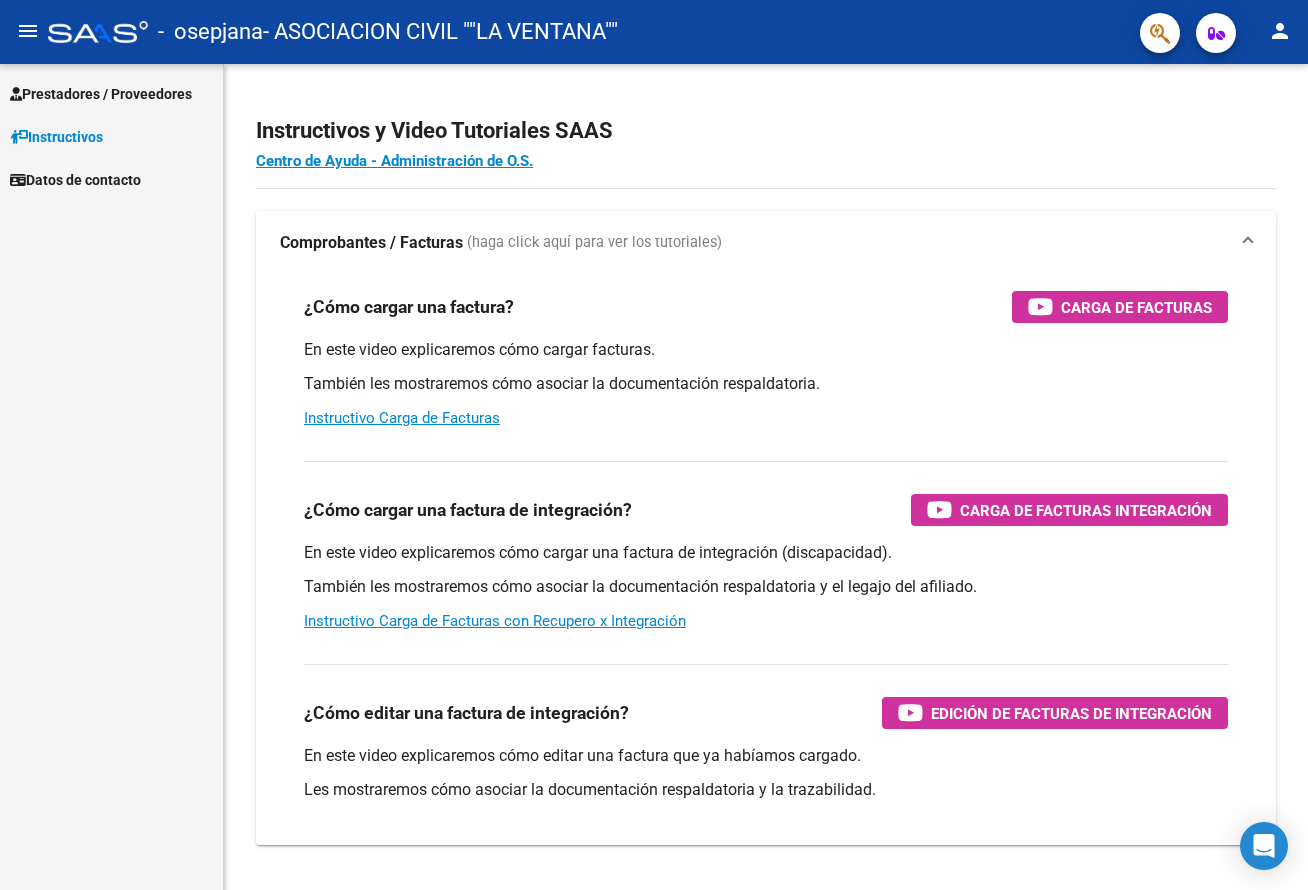 scroll, scrollTop: 0, scrollLeft: 0, axis: both 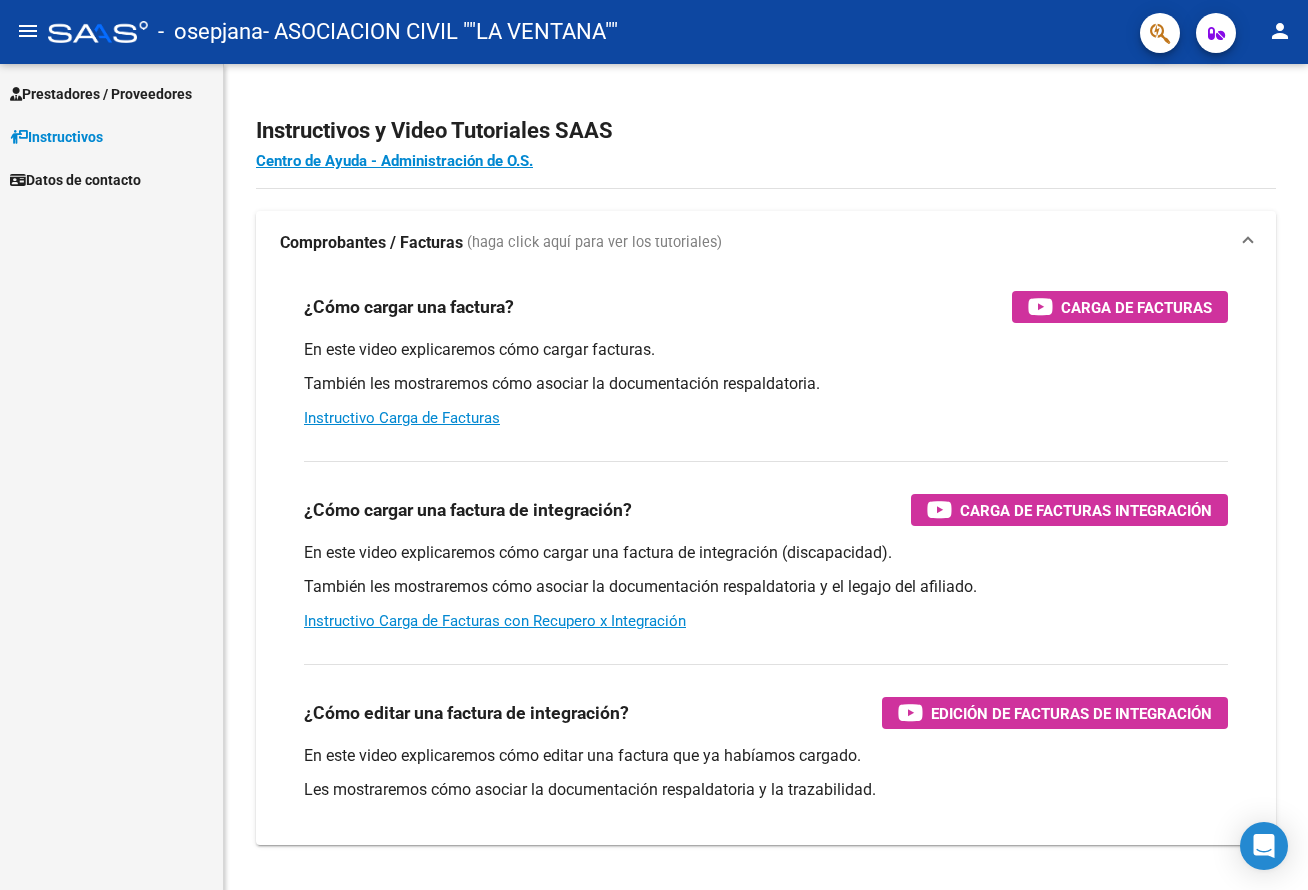 click on "Prestadores / Proveedores" at bounding box center (101, 94) 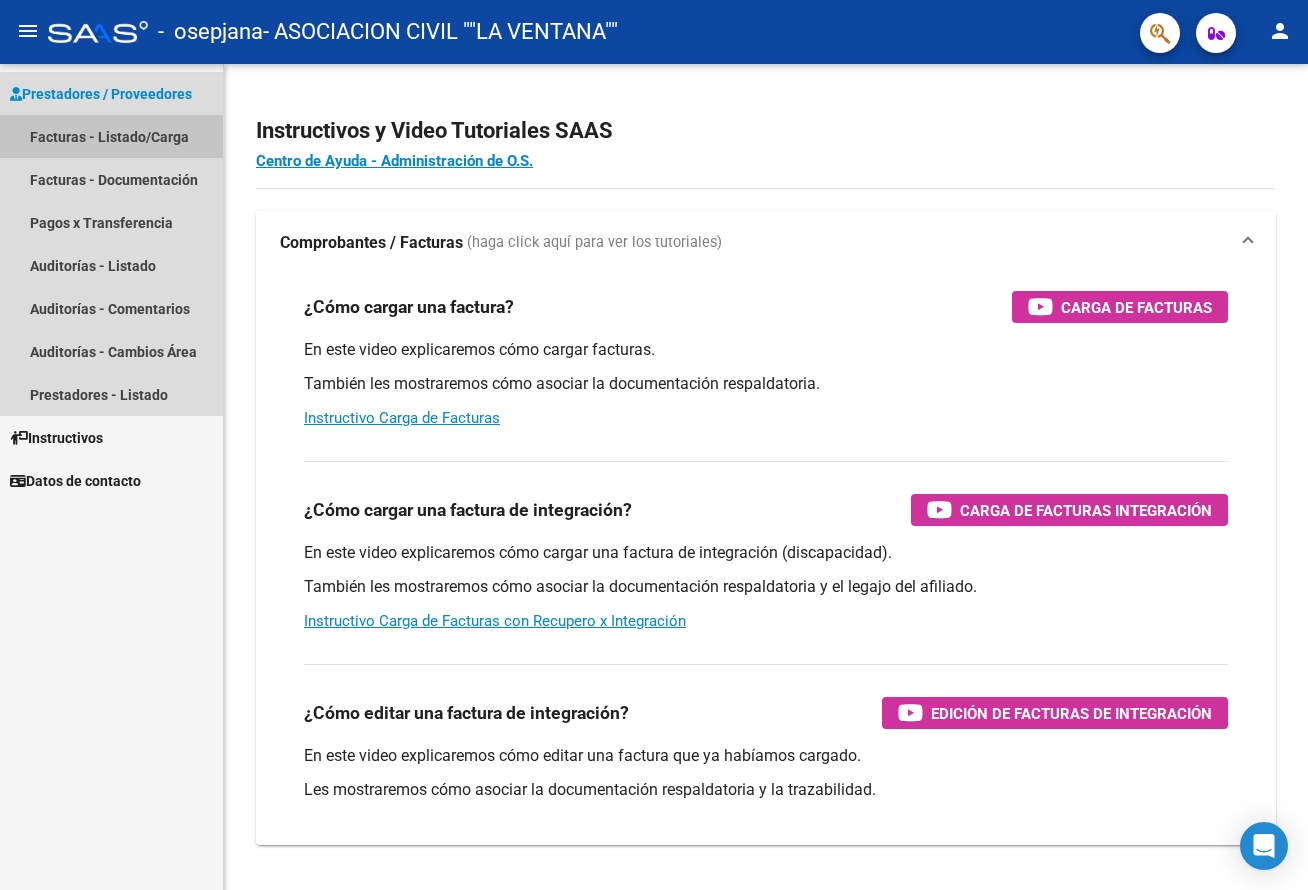 click on "Facturas - Listado/Carga" at bounding box center (111, 136) 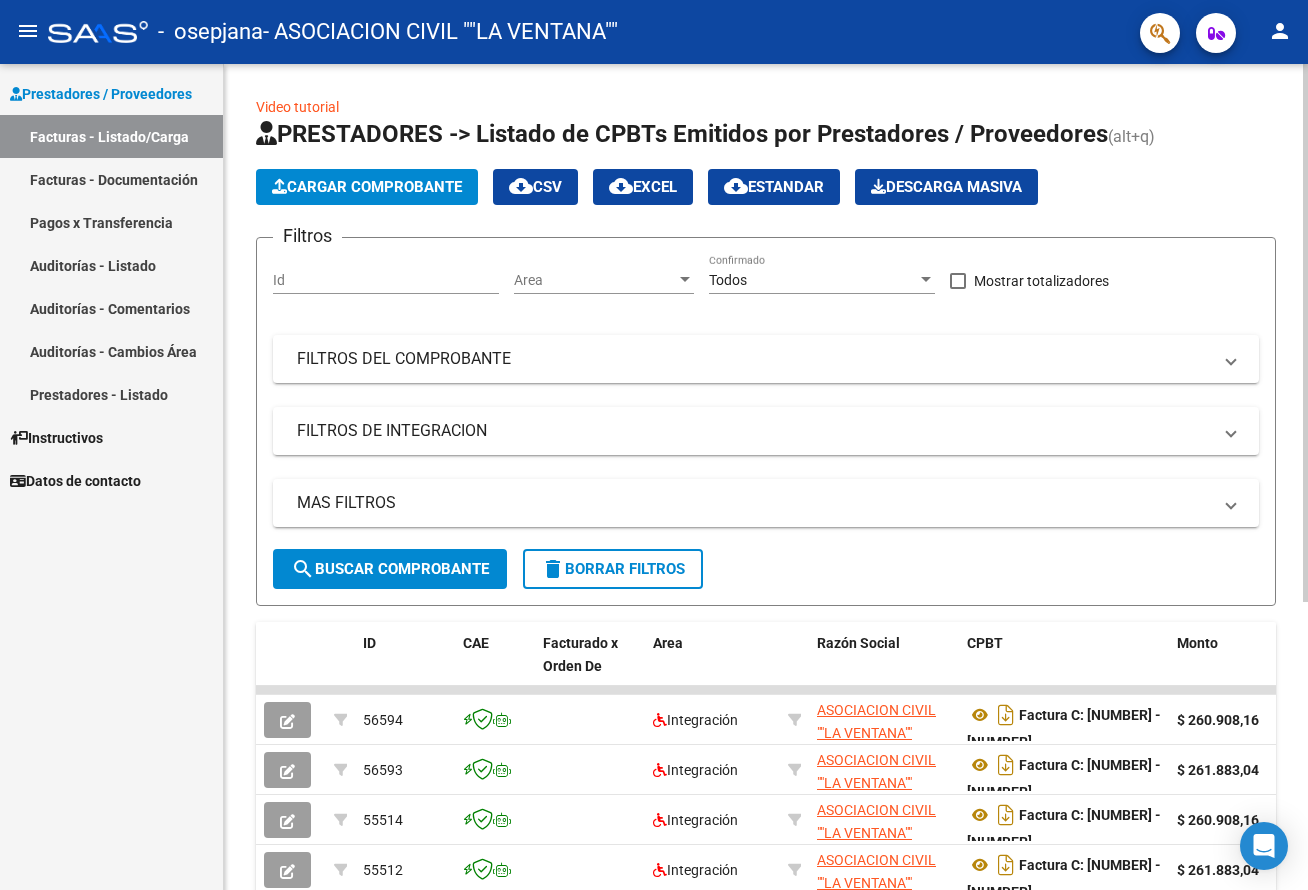 click on "Cargar Comprobante" 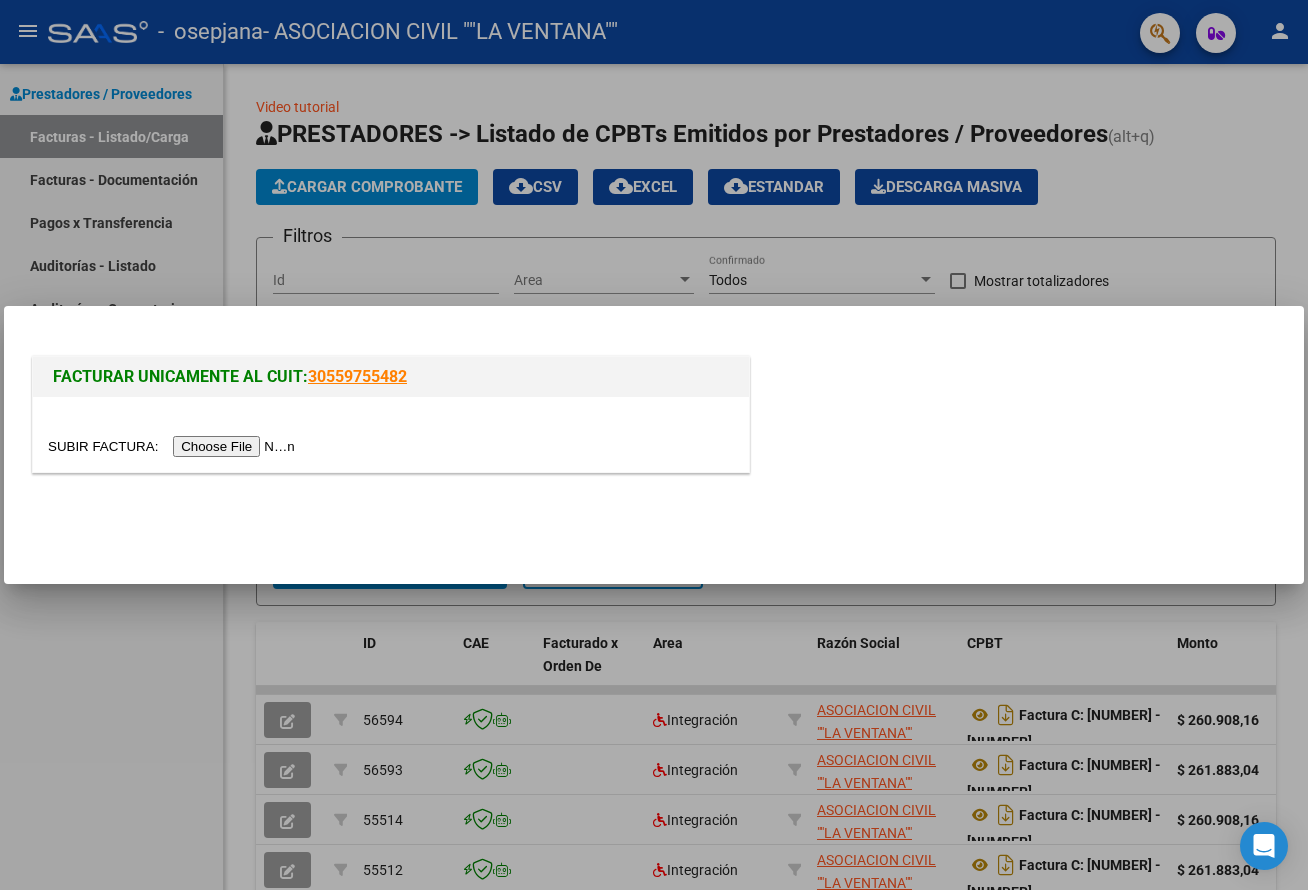 click at bounding box center (174, 446) 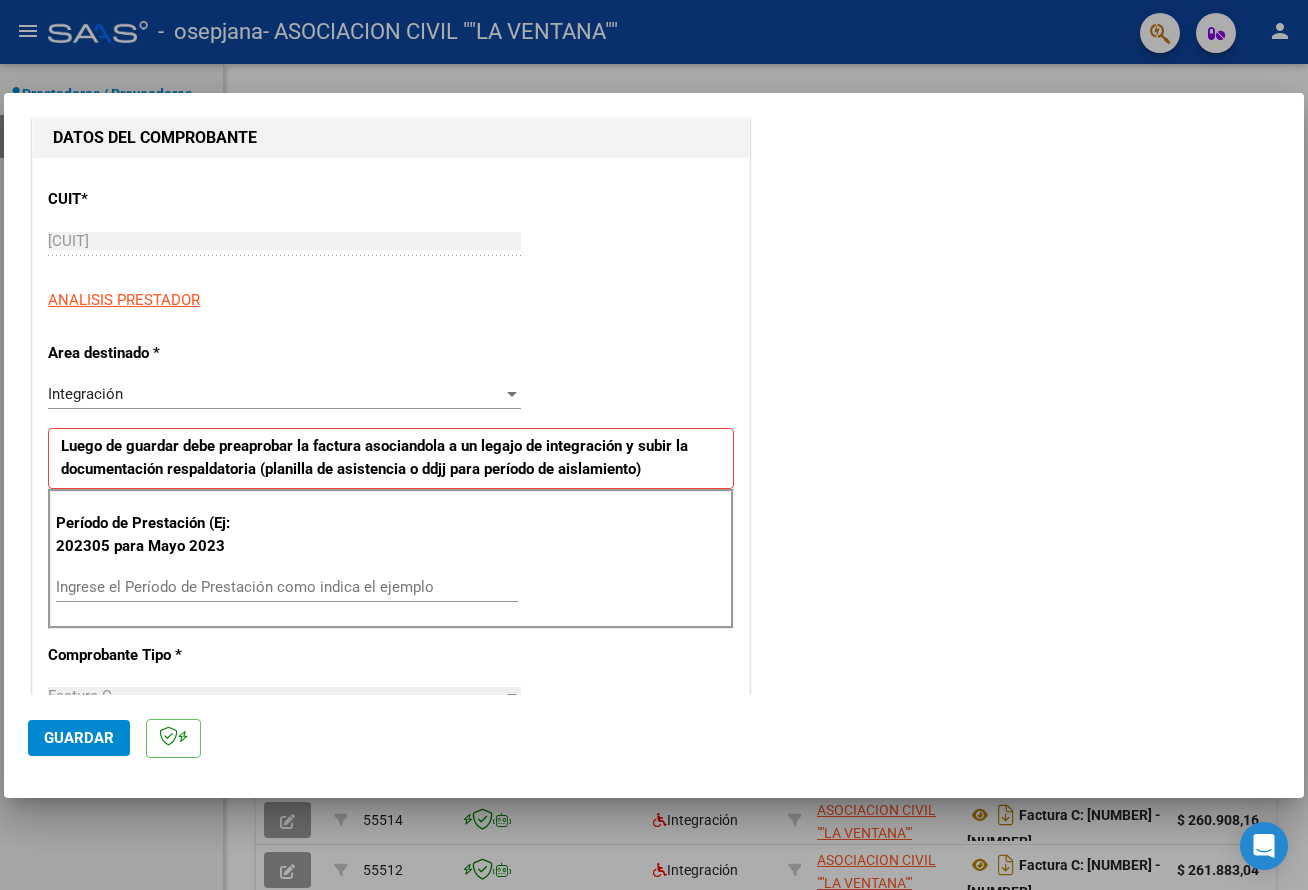 scroll, scrollTop: 300, scrollLeft: 0, axis: vertical 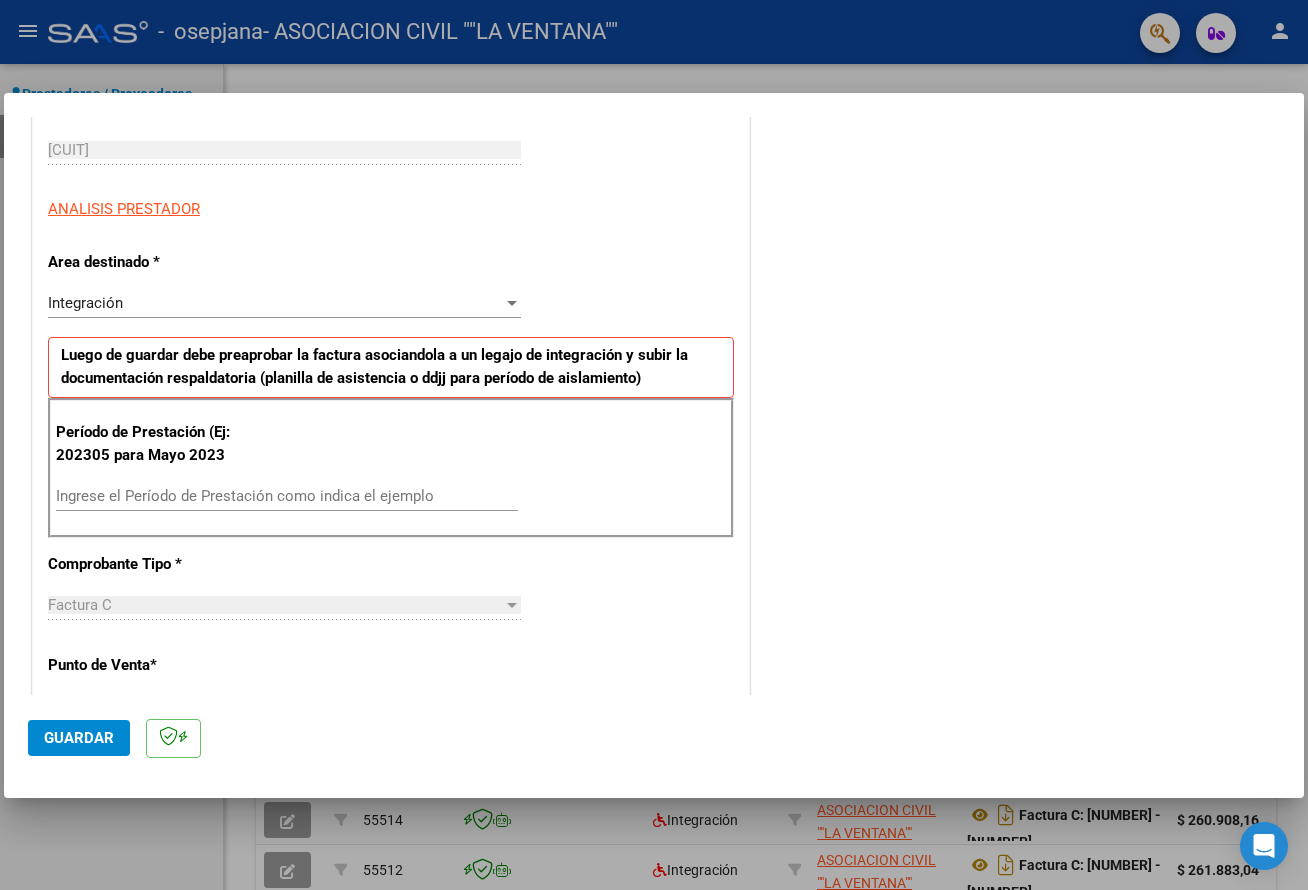 click on "Ingrese el Período de Prestación como indica el ejemplo" at bounding box center (287, 496) 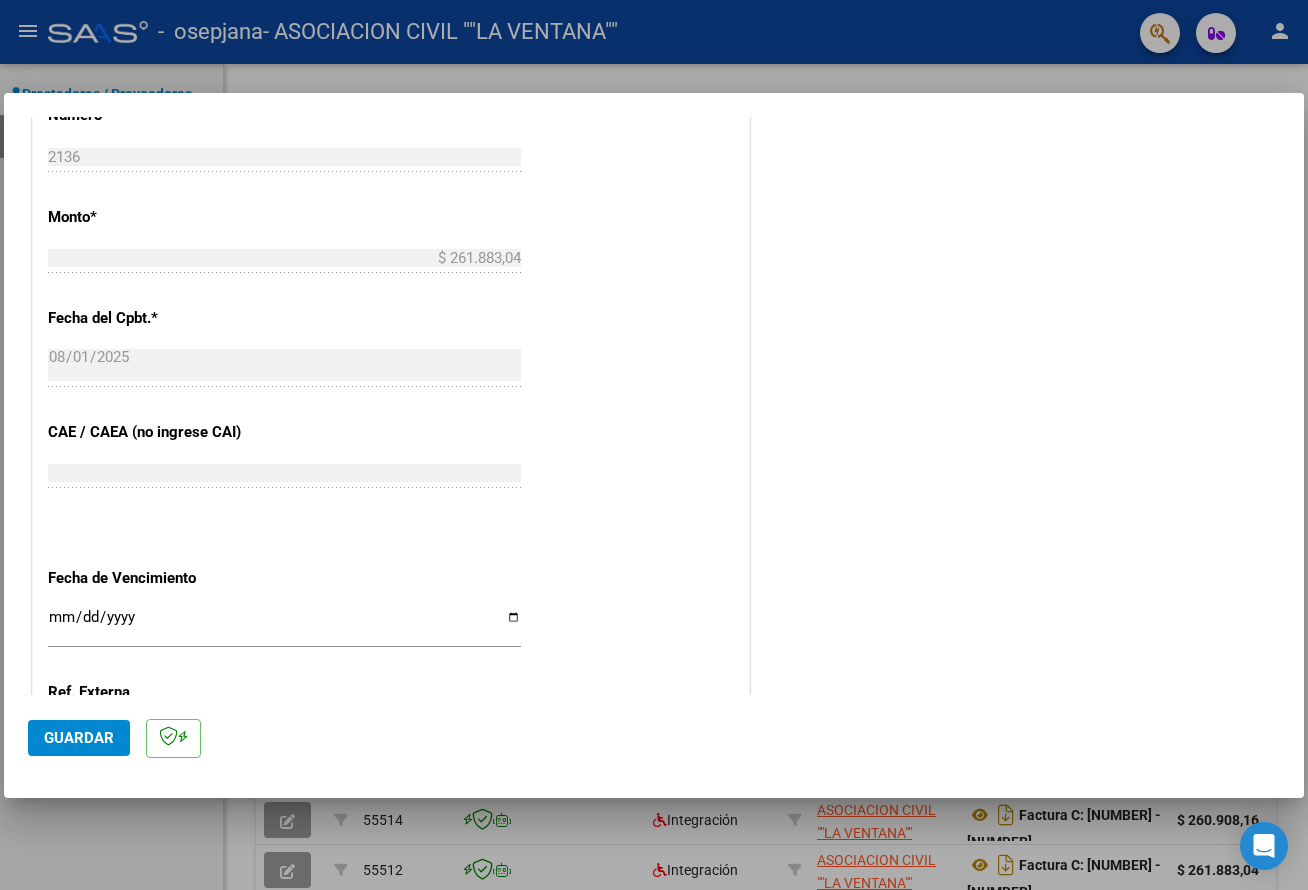 scroll, scrollTop: 1000, scrollLeft: 0, axis: vertical 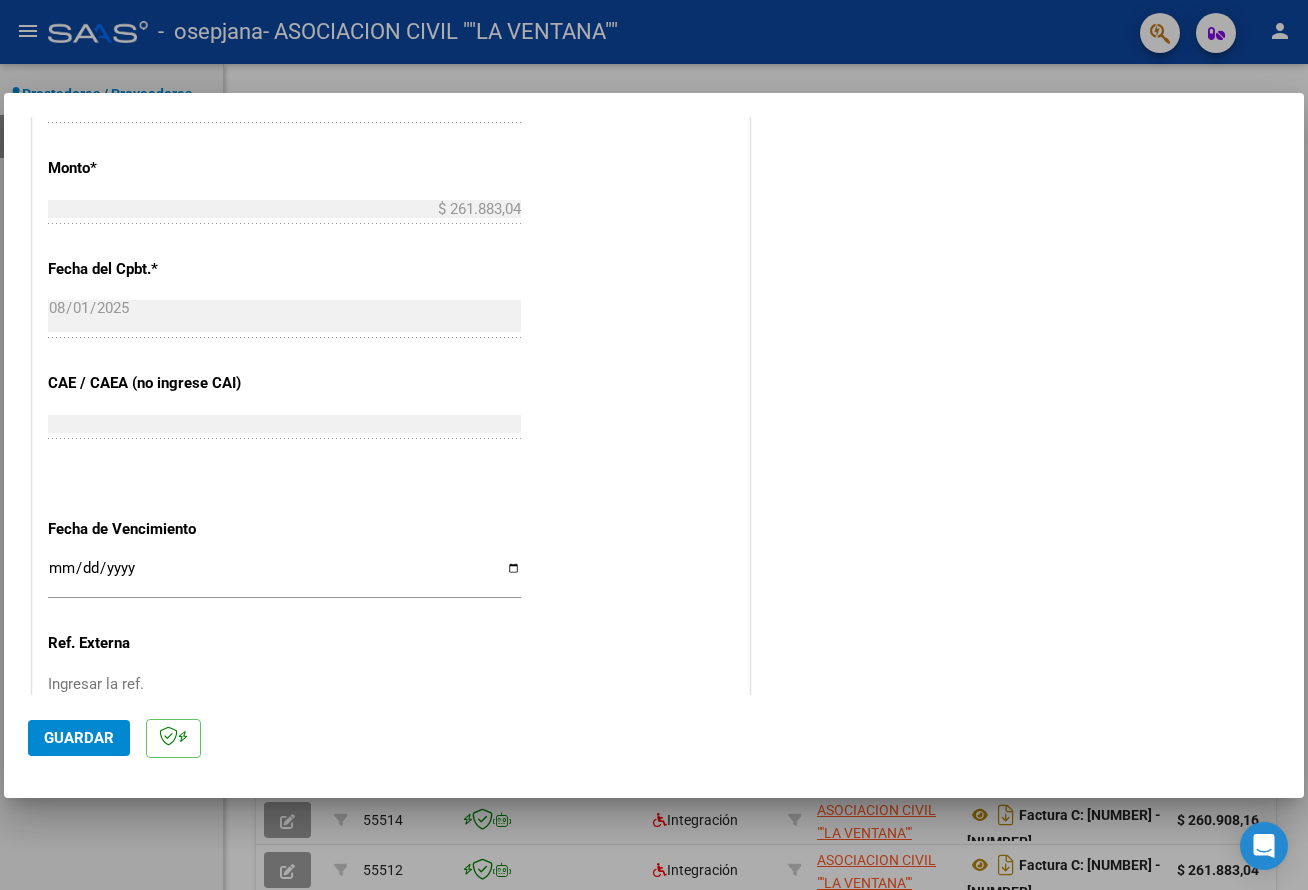 type on "202507" 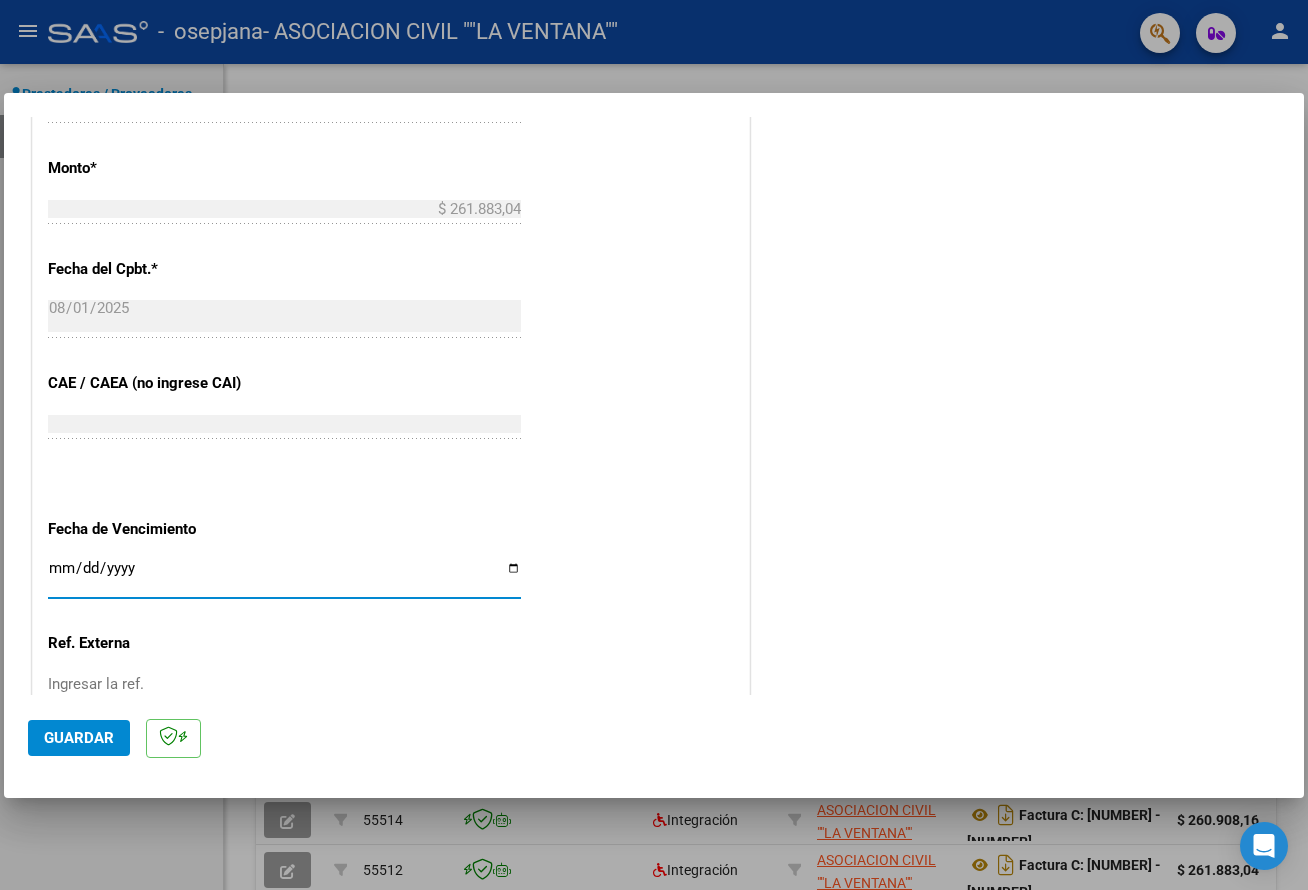 click on "Ingresar la fecha" at bounding box center [284, 576] 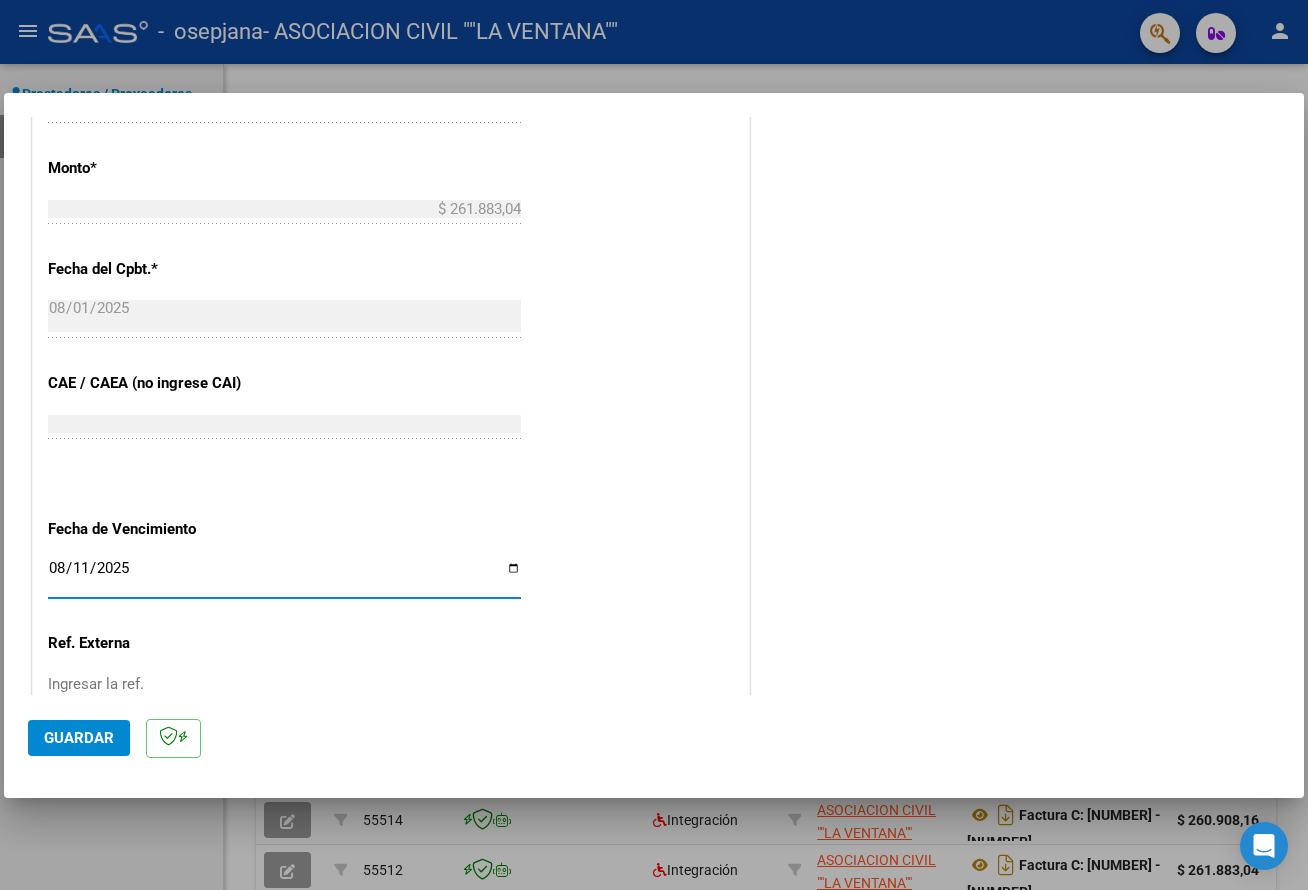 type on "2025-08-11" 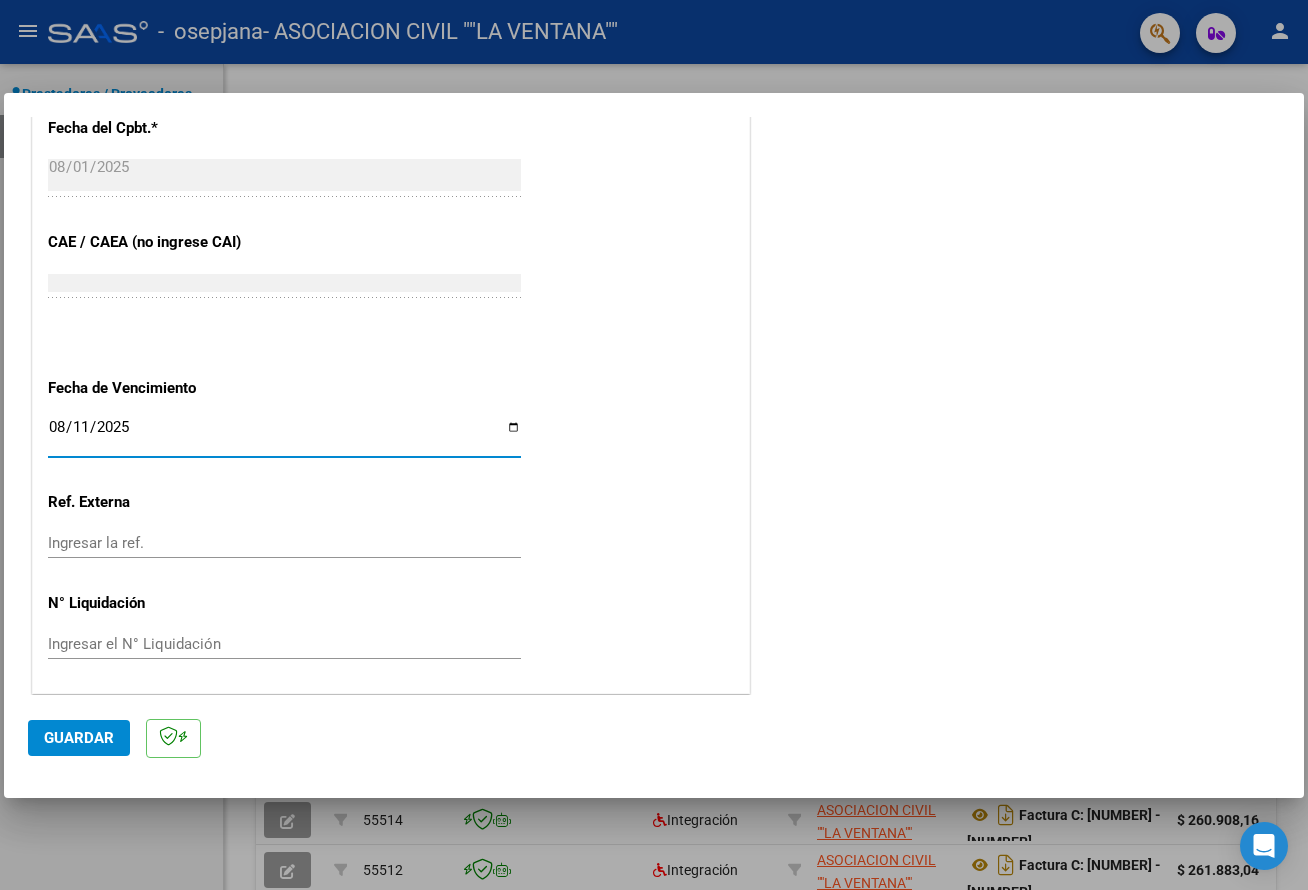 scroll, scrollTop: 1144, scrollLeft: 0, axis: vertical 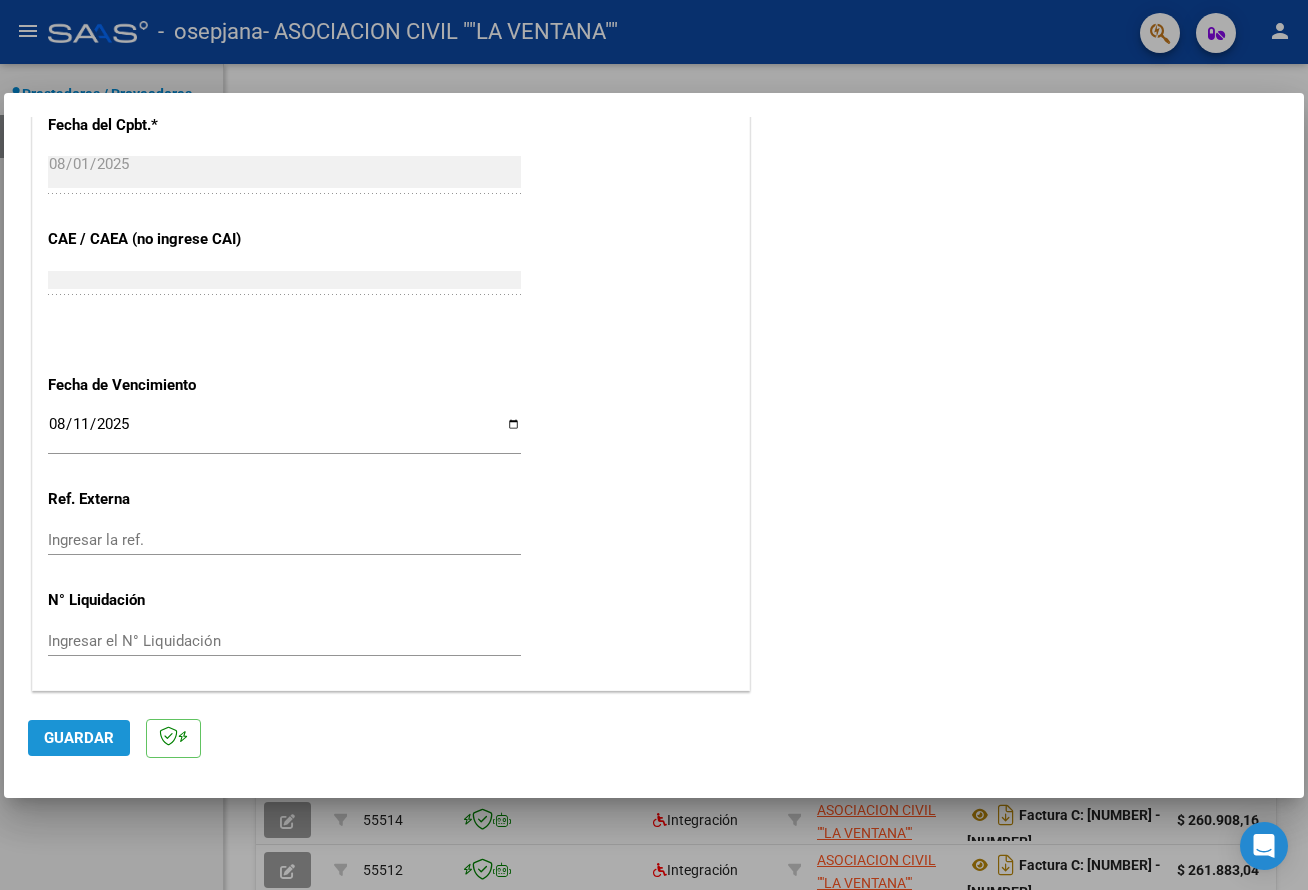 click on "Guardar" 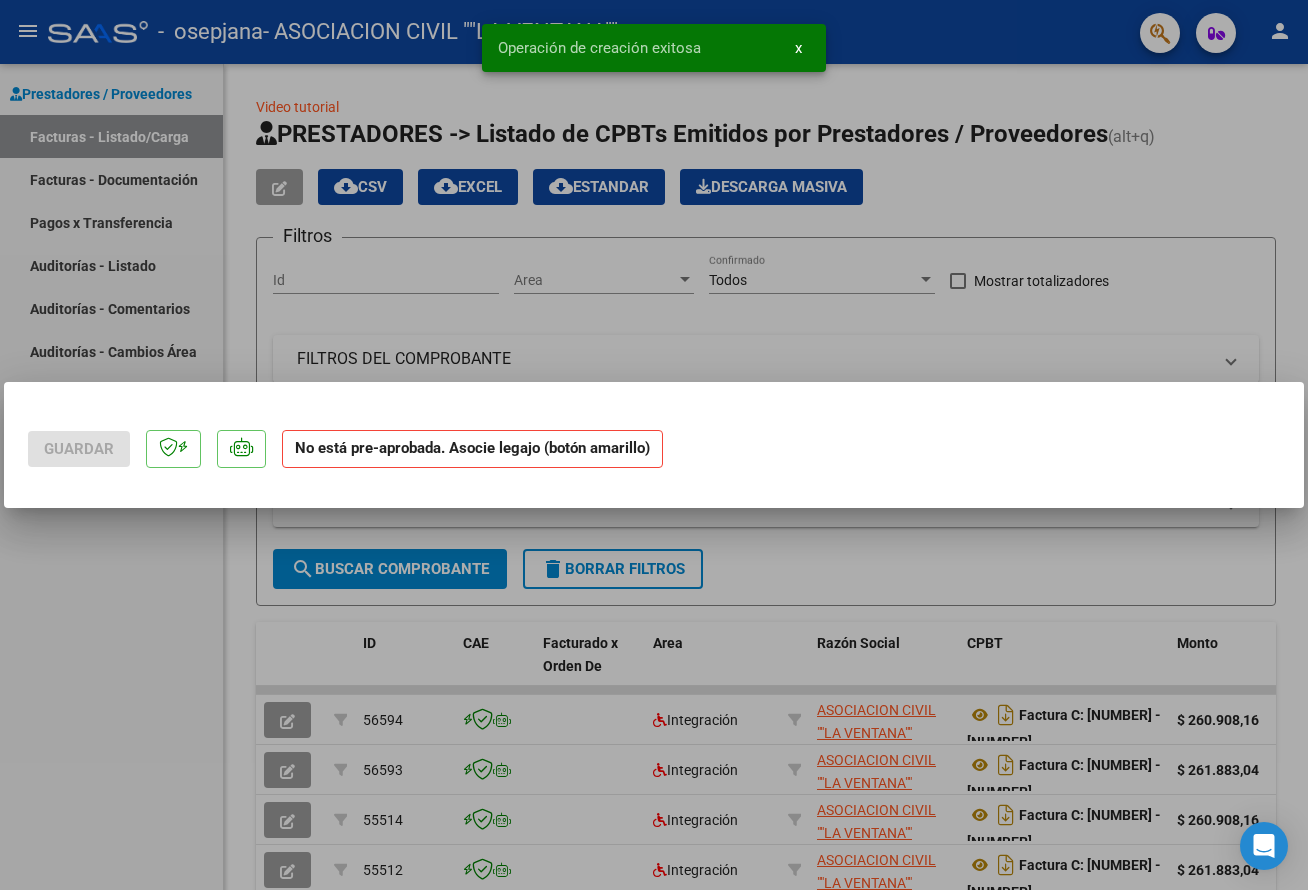 scroll, scrollTop: 0, scrollLeft: 0, axis: both 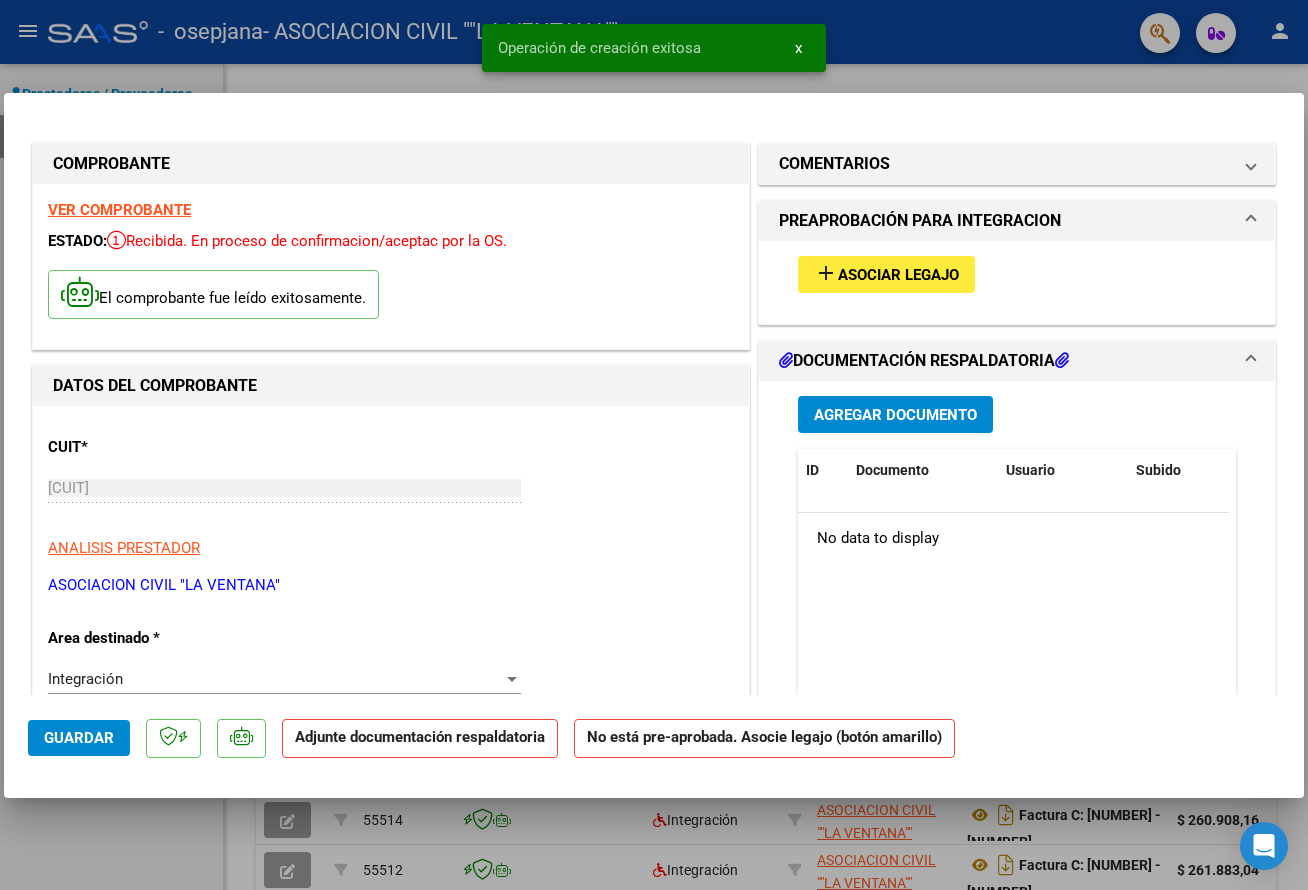 click on "Asociar Legajo" at bounding box center [898, 275] 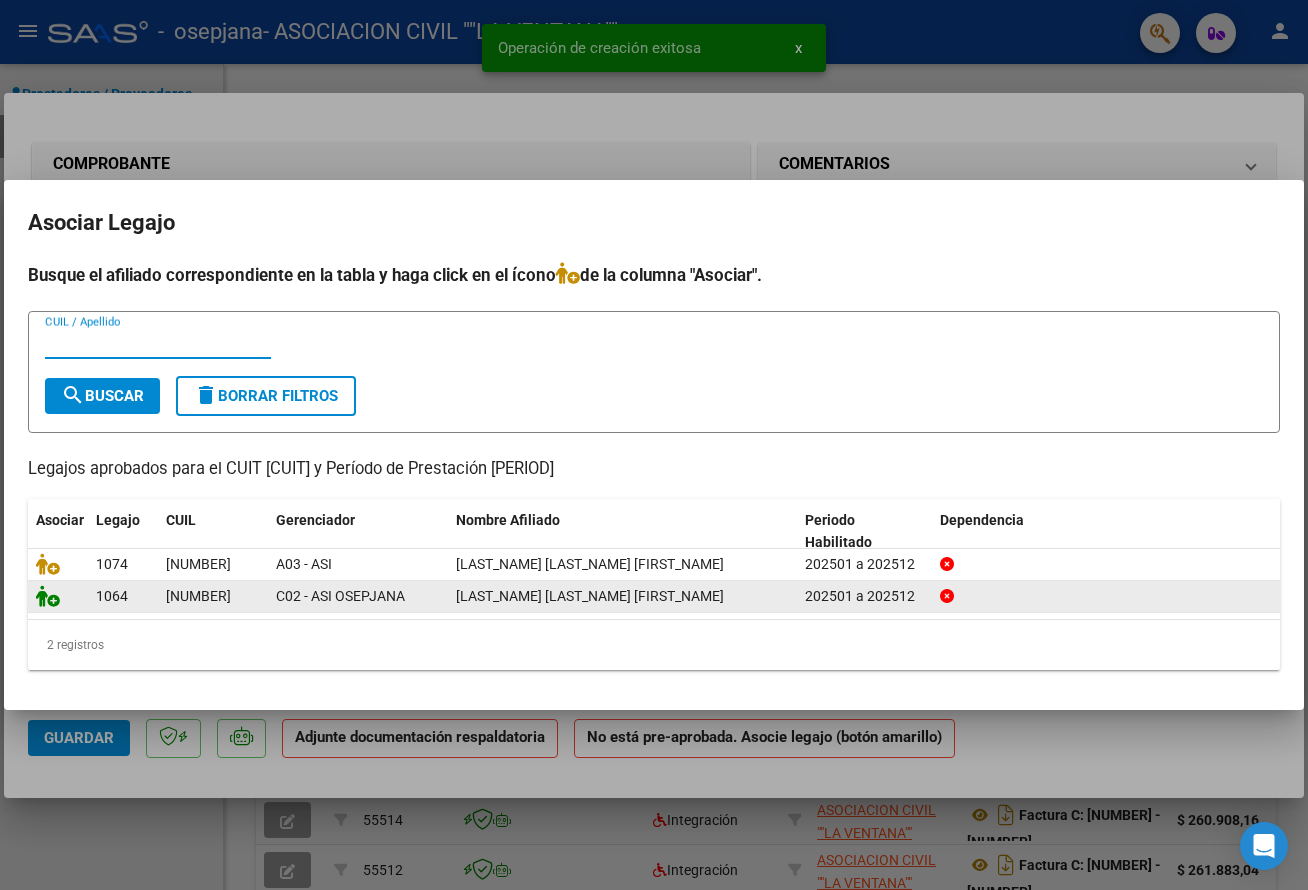 click 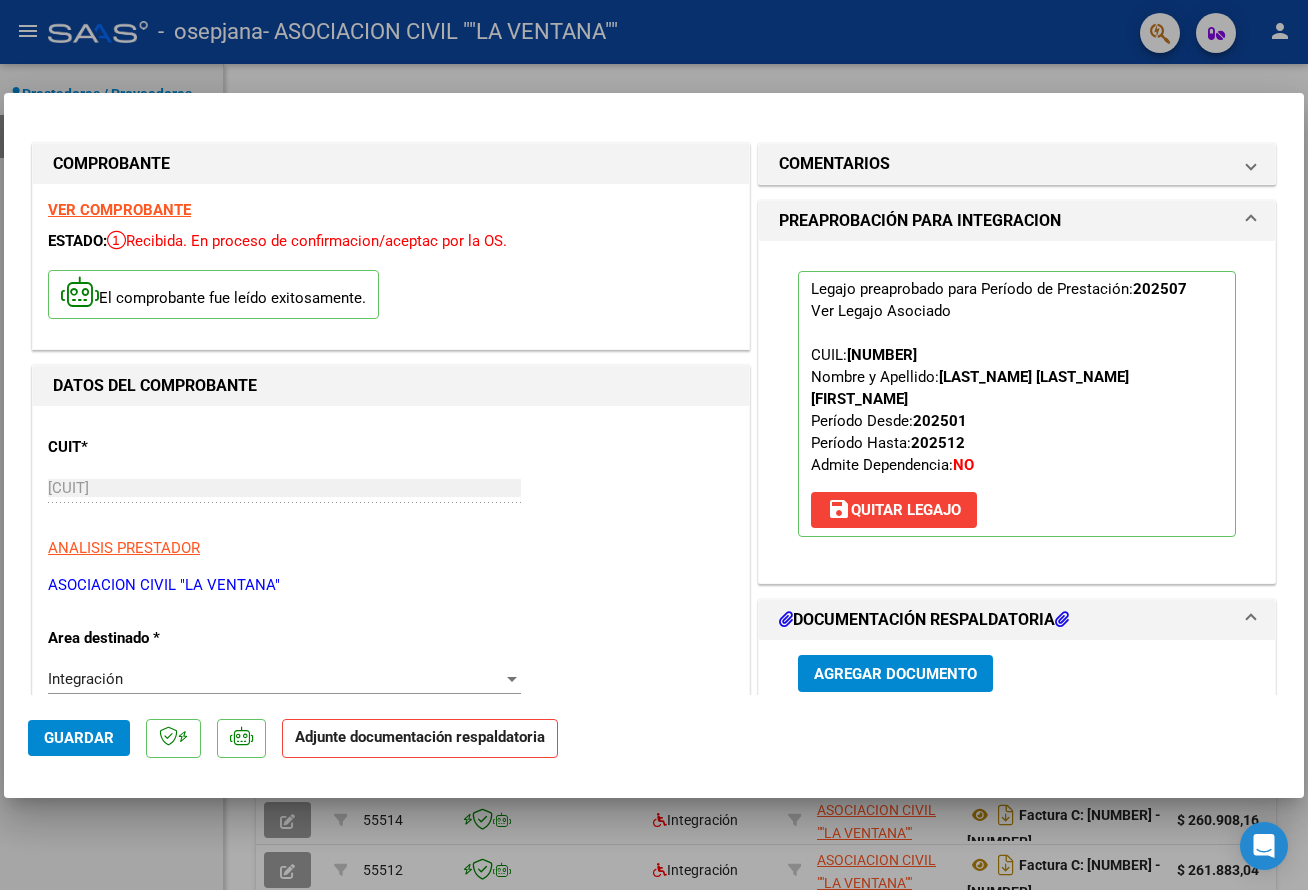 click on "Agregar Documento" at bounding box center (895, 674) 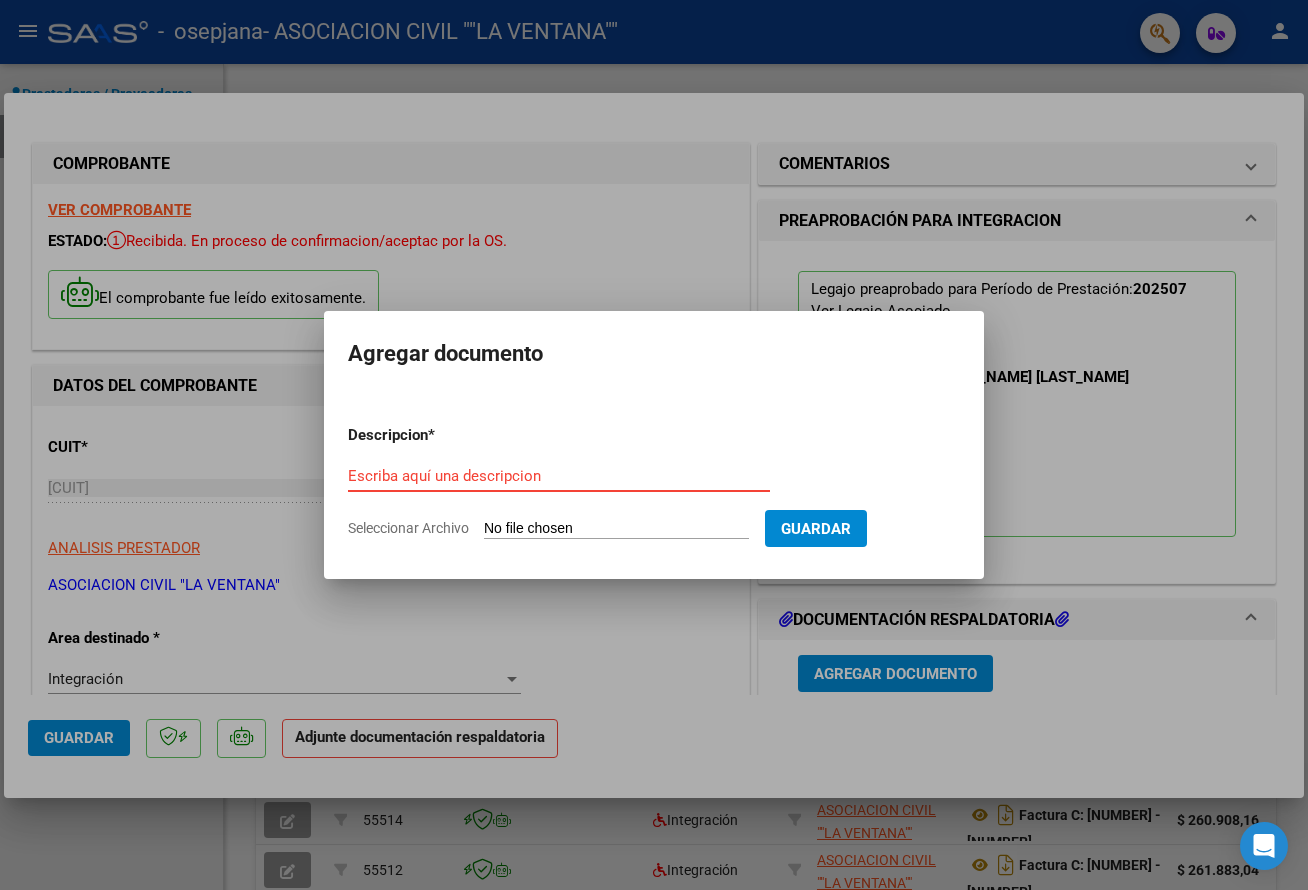 click on "Escriba aquí una descripcion" at bounding box center [559, 476] 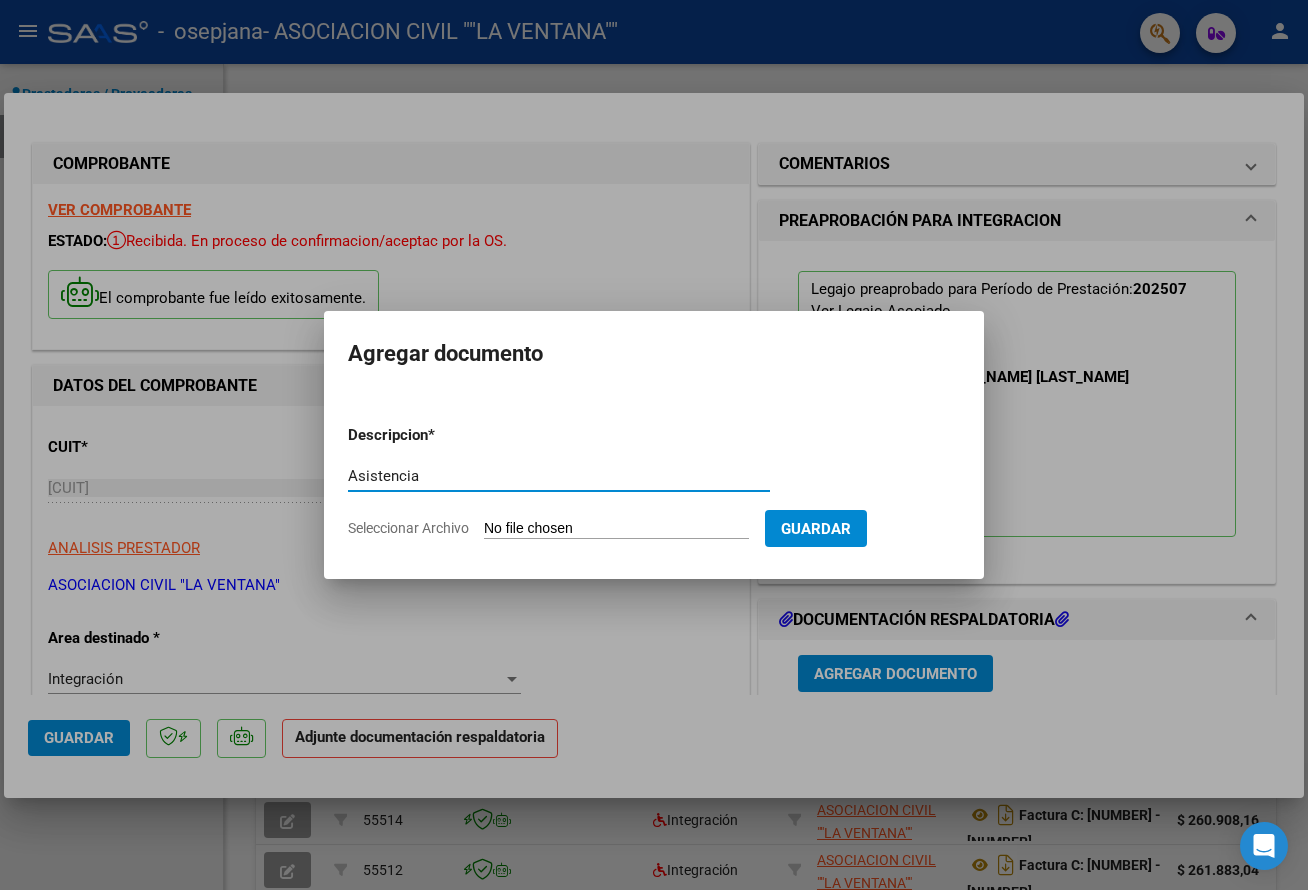 type on "Asistencia" 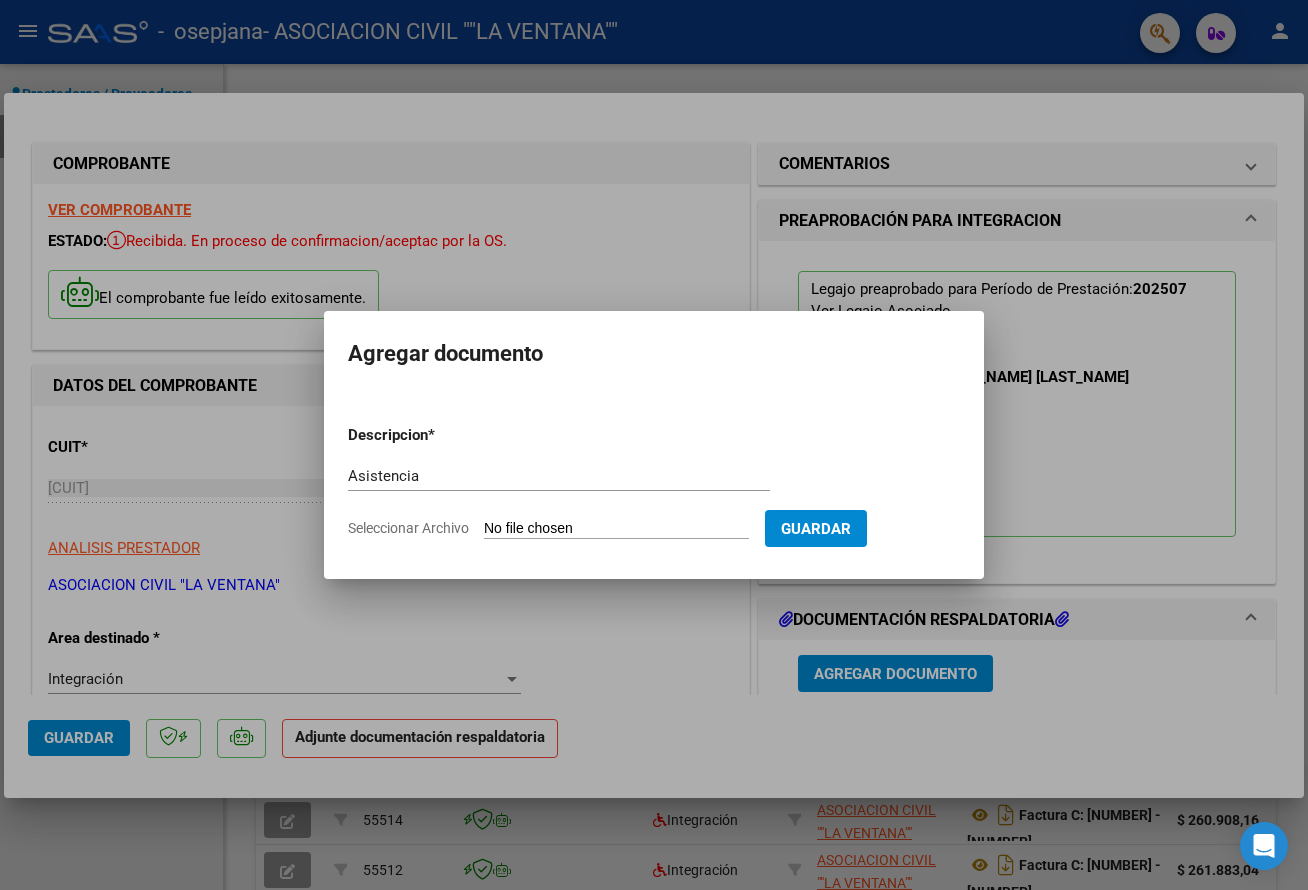 type on "C:\fakepath\[LAST_NAME] [MONTH].pdf" 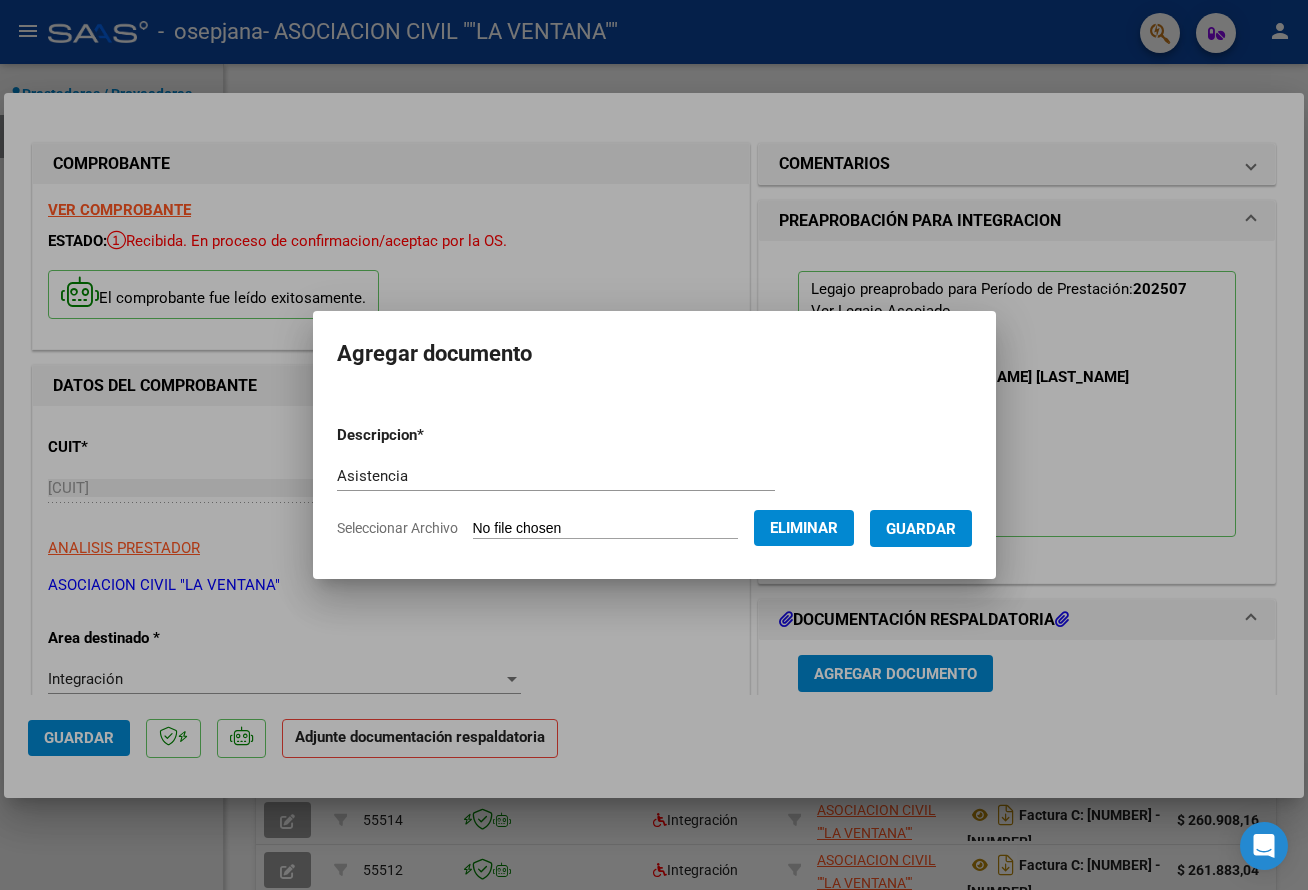 click on "Guardar" at bounding box center [921, 529] 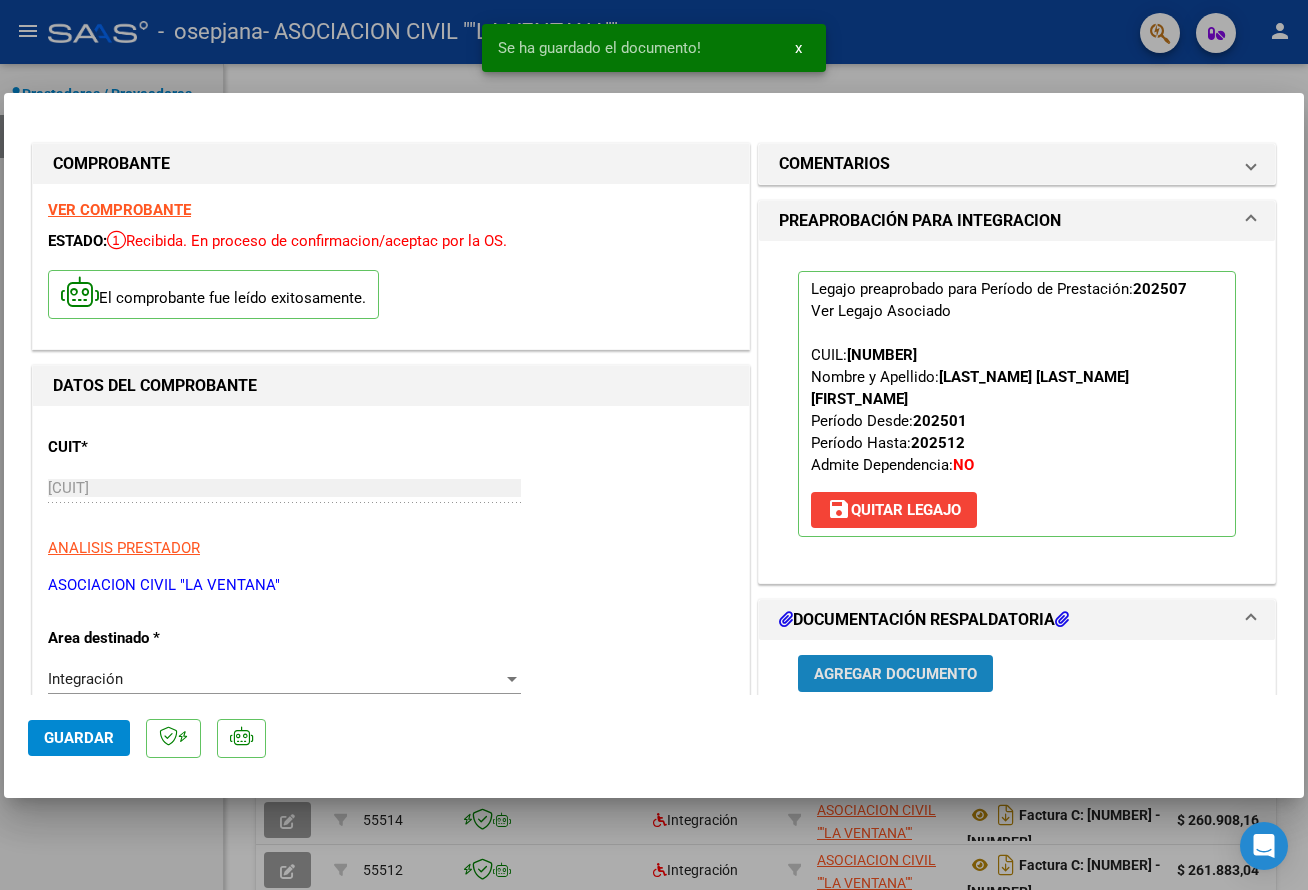 click on "Agregar Documento" at bounding box center (895, 674) 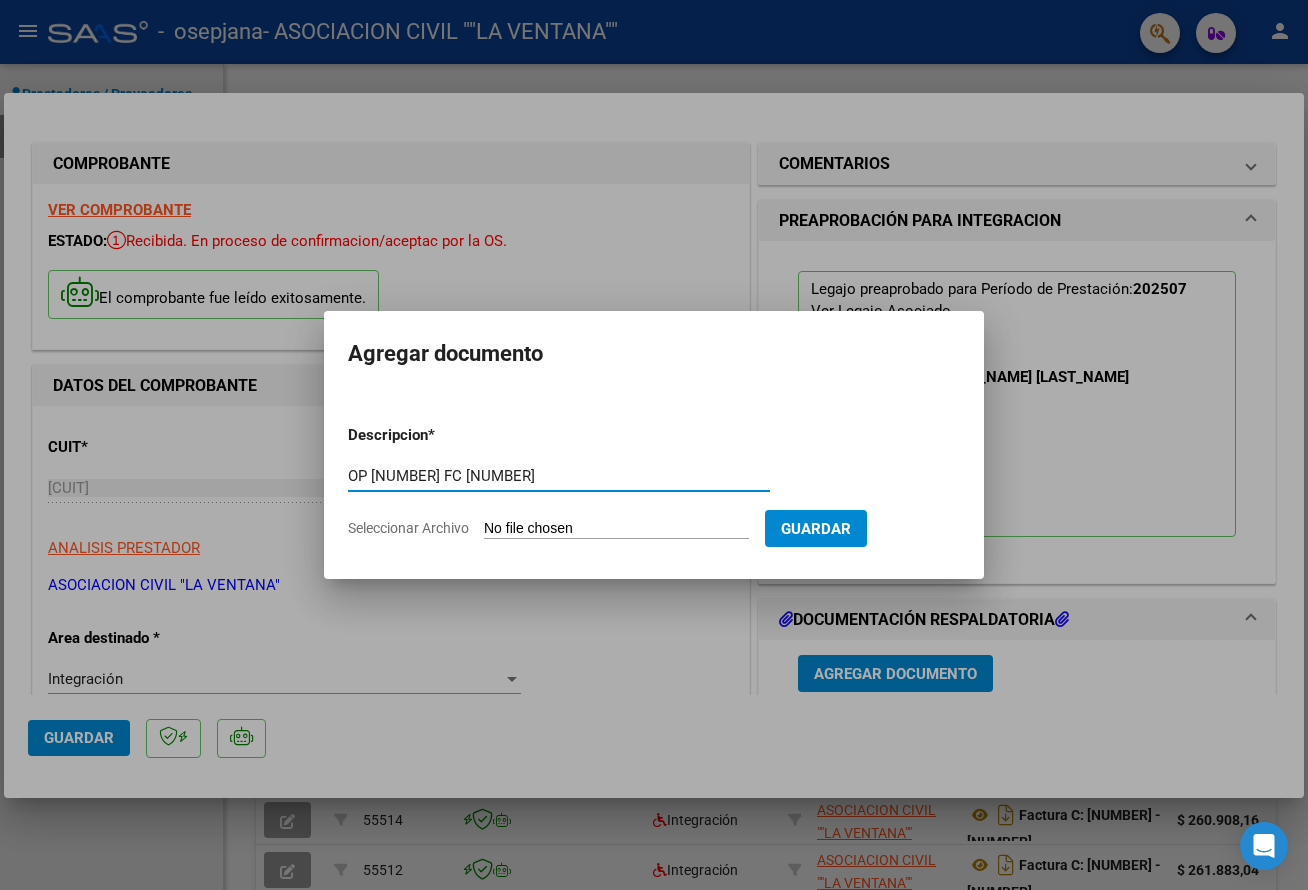 type on "OP [NUMBER] FC [NUMBER]" 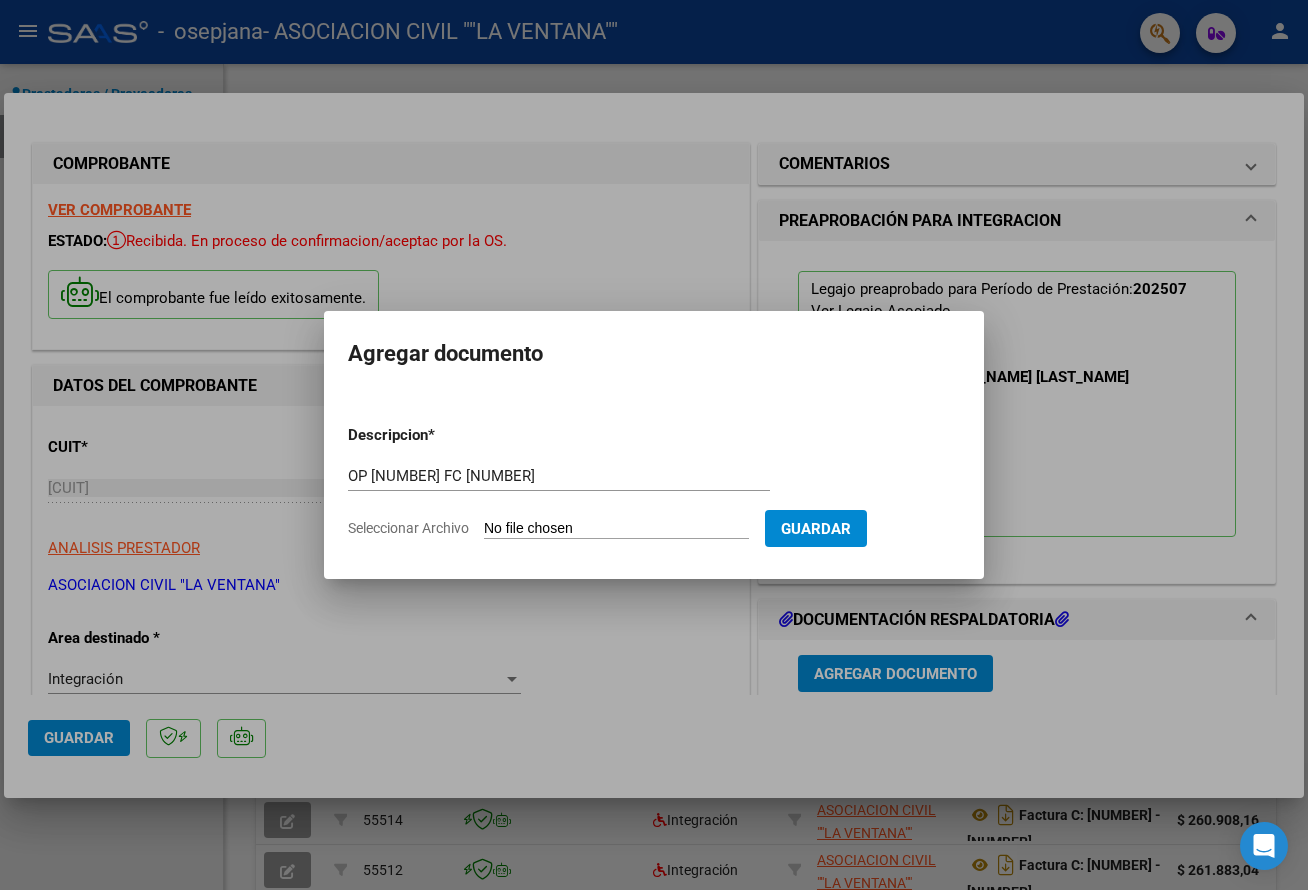 click on "Seleccionar Archivo" at bounding box center (616, 529) 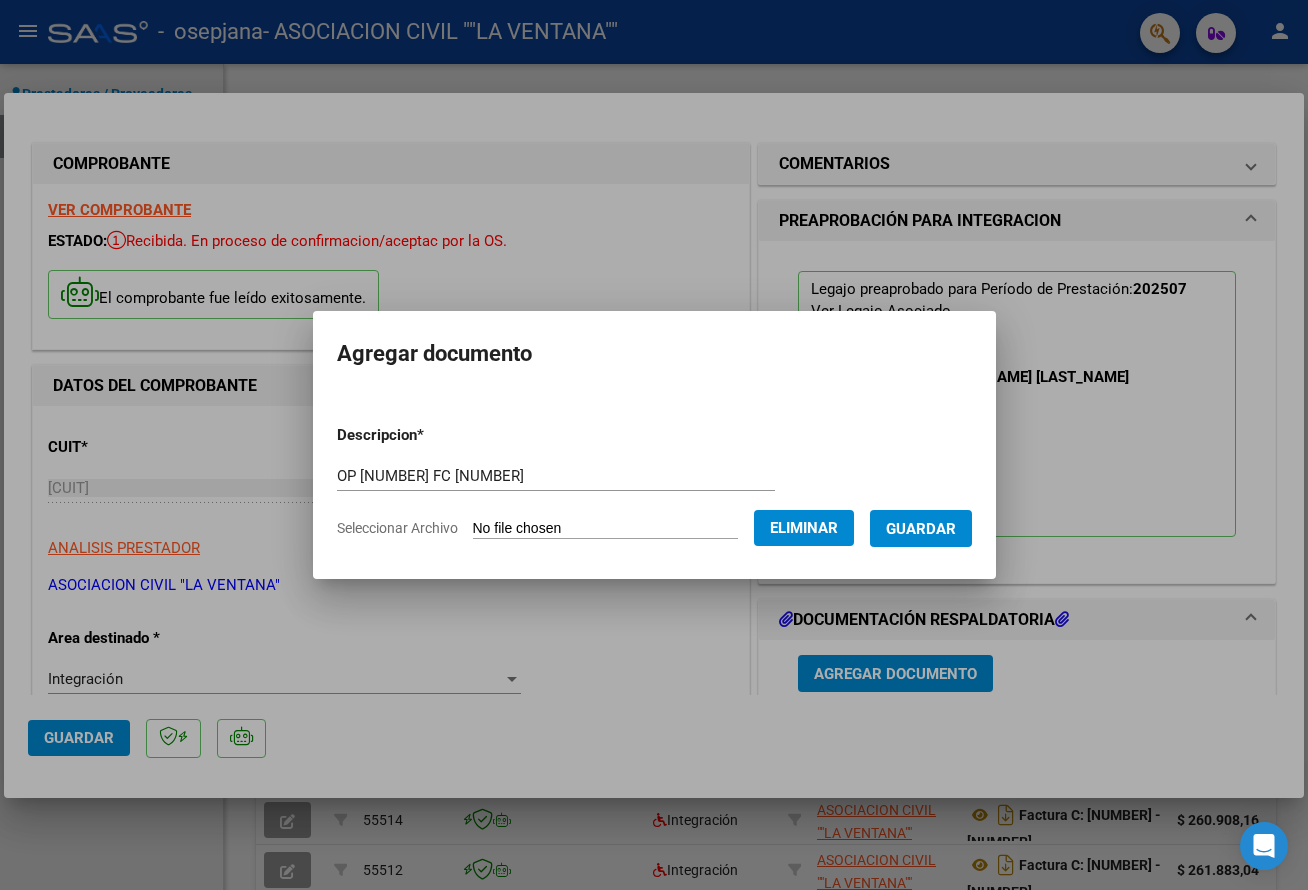 click on "Guardar" at bounding box center (921, 529) 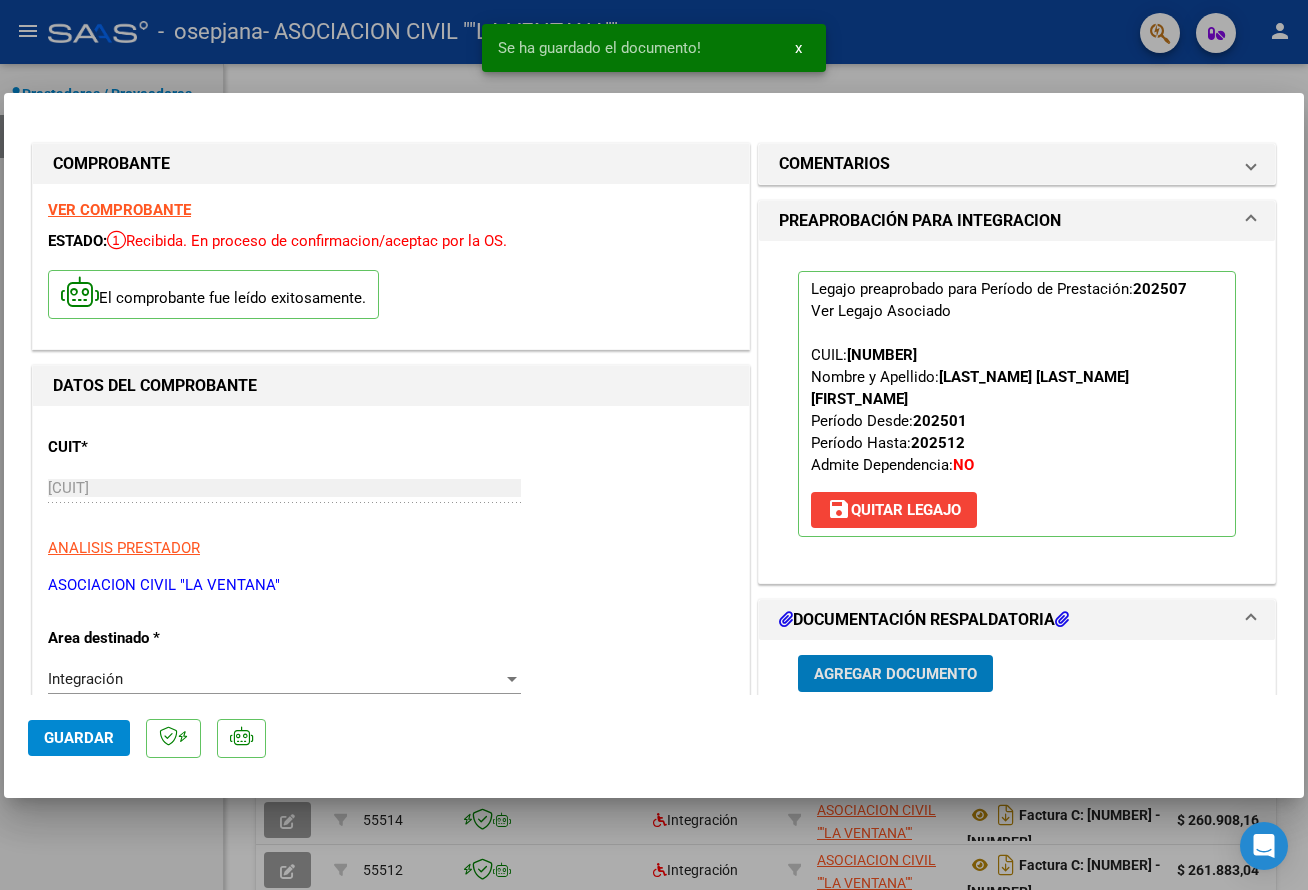 click on "Agregar Documento" at bounding box center [895, 674] 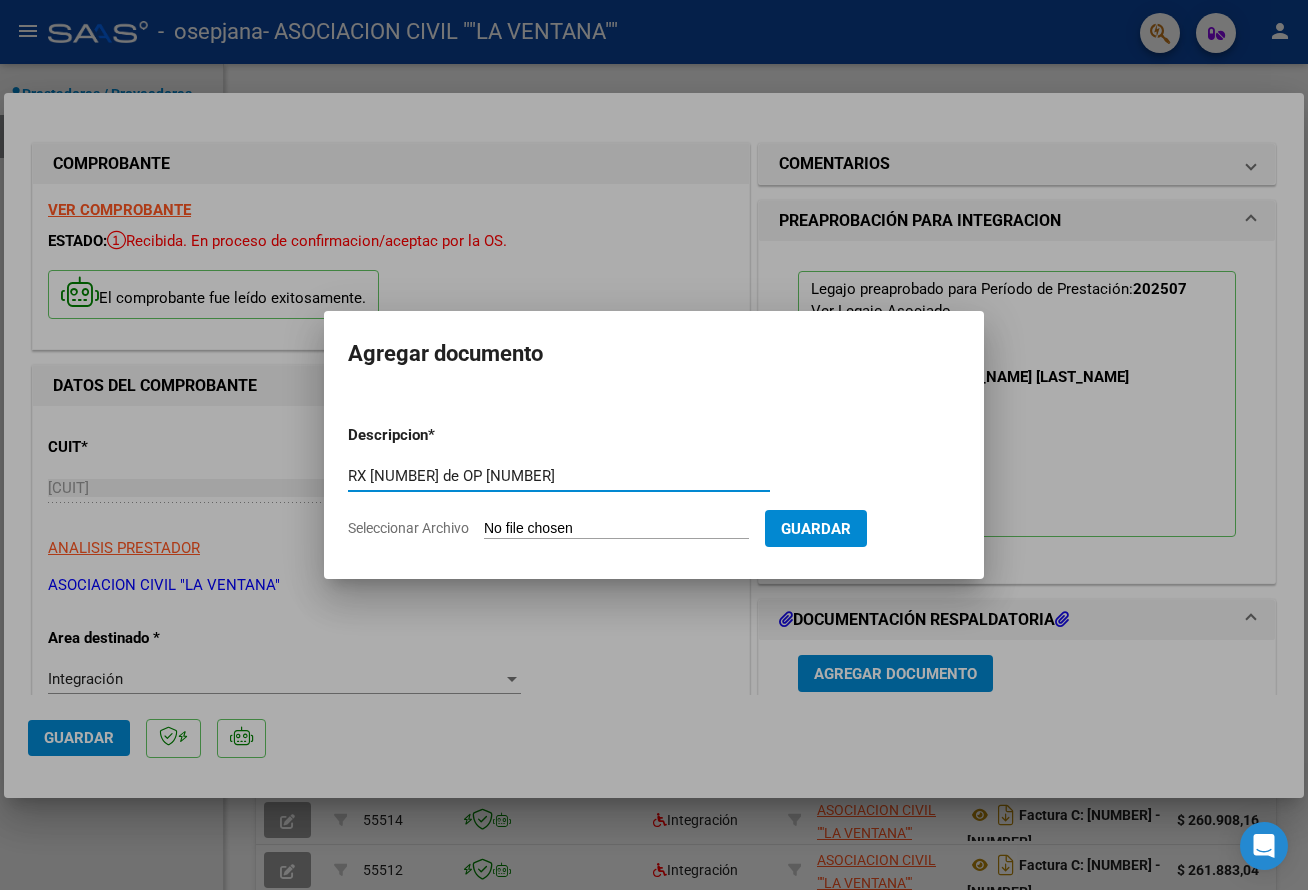 type on "RX [NUMBER] de OP [NUMBER]" 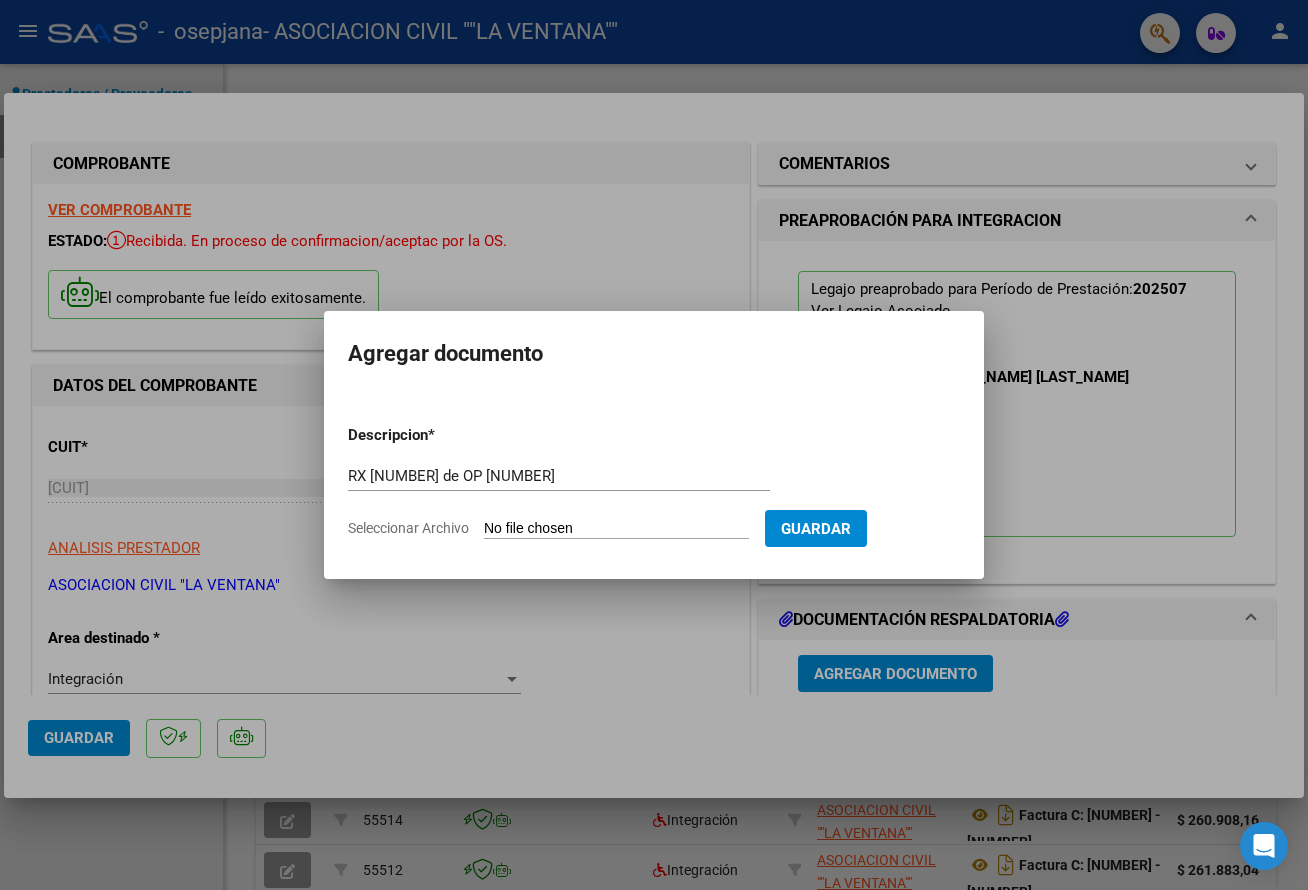 type on "C:\fakepath\Recibo [NUMBER] [NUMBER] [NUMBER] [NAME] [NAME] [NAME] [NAME] [NAME] [NAME] [NAME].pdf" 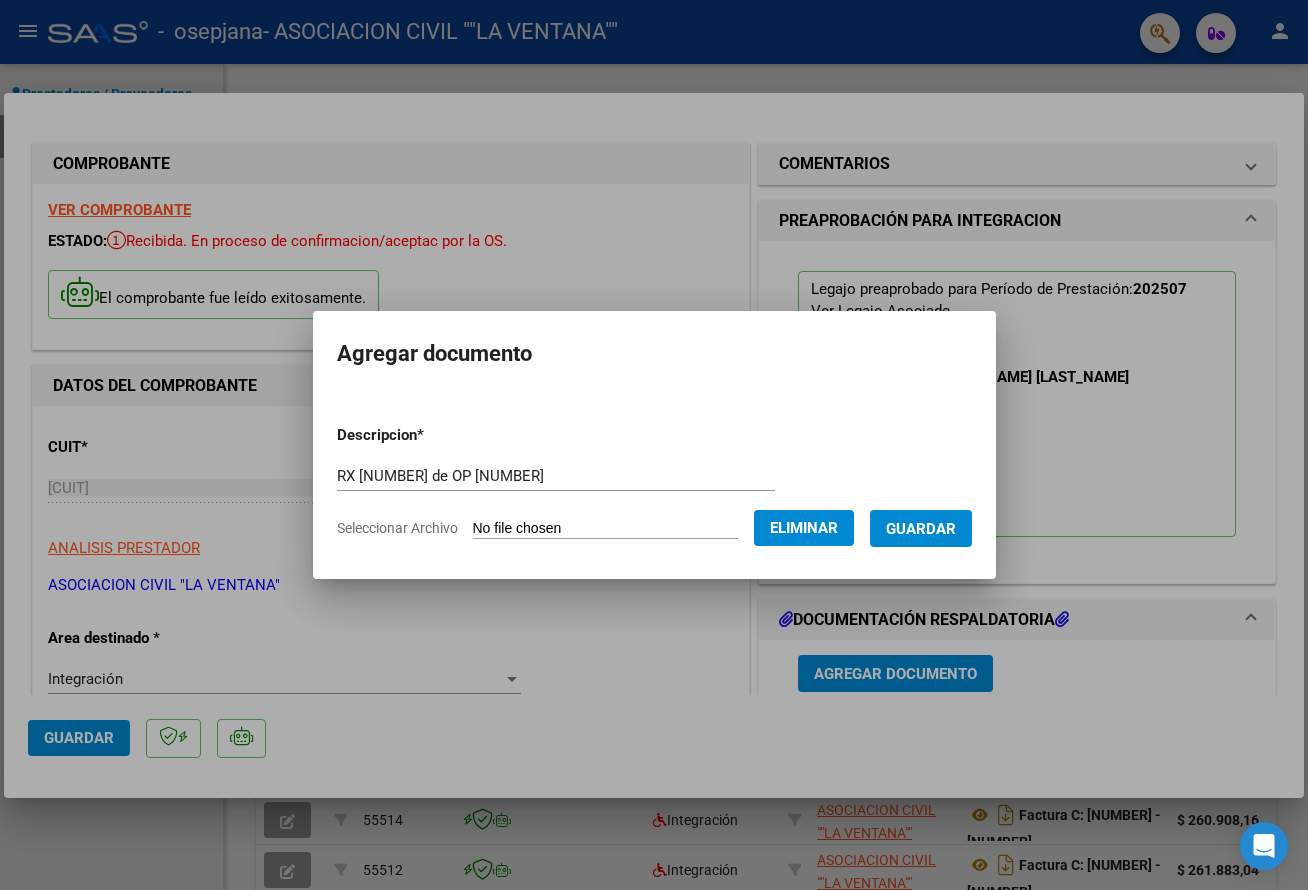 click on "Guardar" at bounding box center [921, 529] 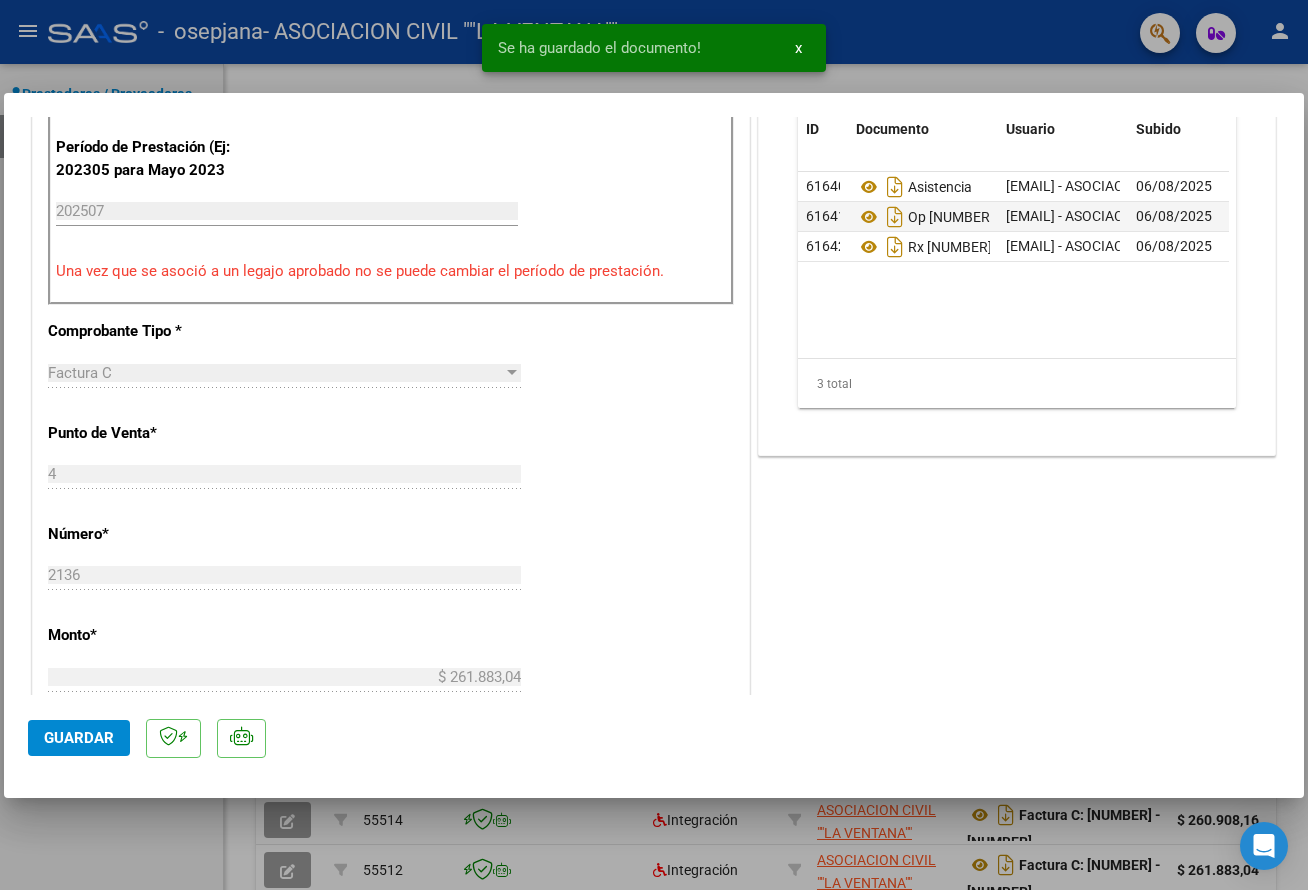 scroll, scrollTop: 700, scrollLeft: 0, axis: vertical 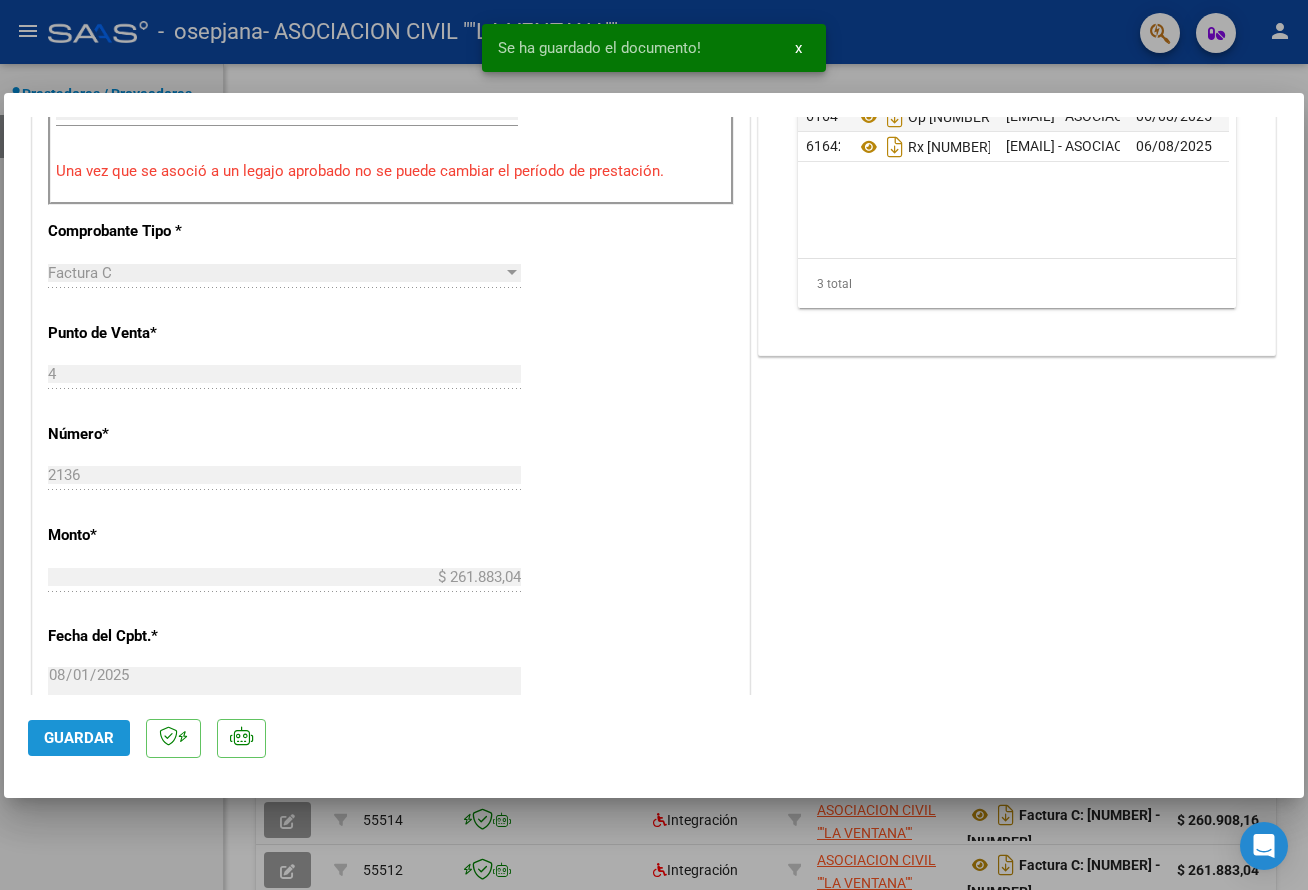 click on "Guardar" 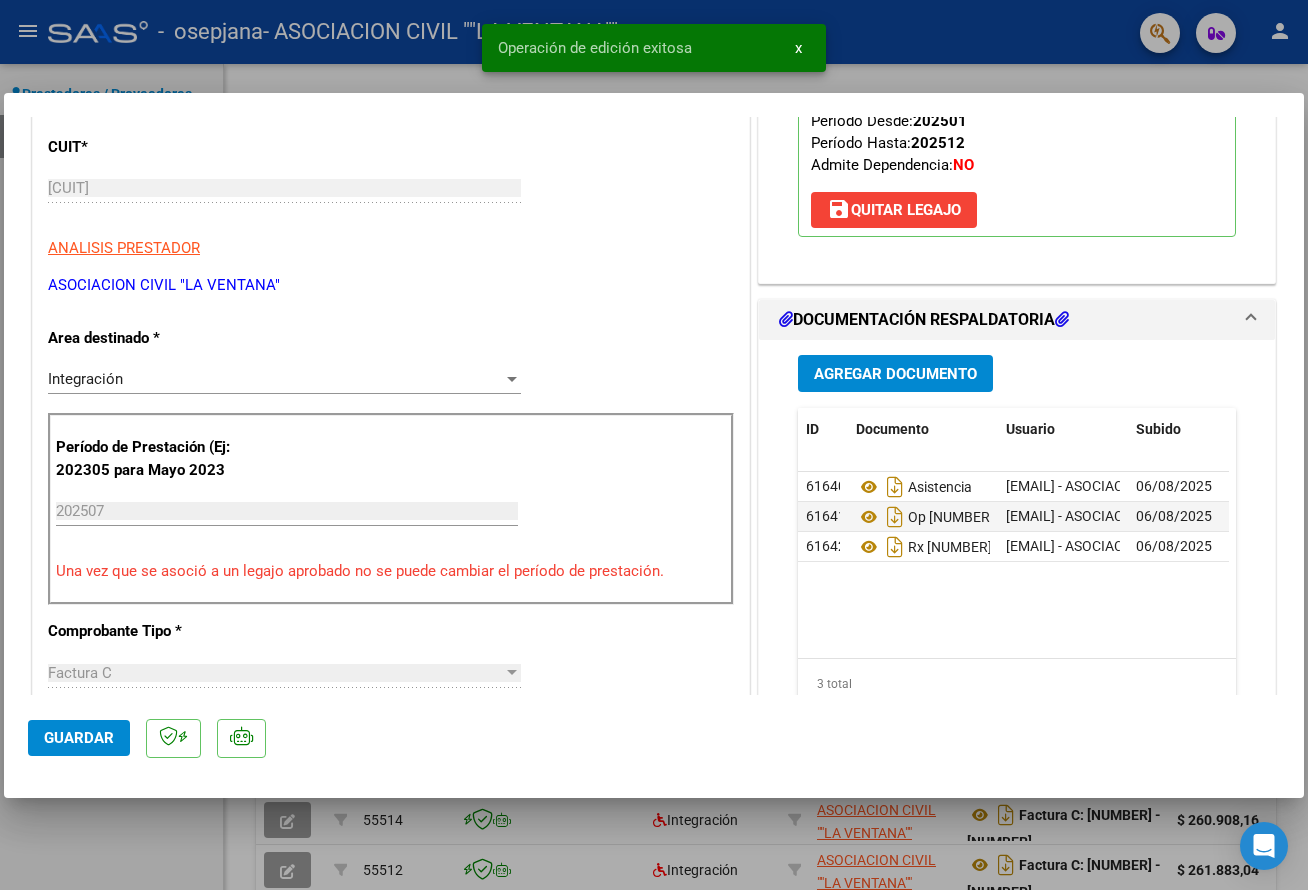 scroll, scrollTop: 0, scrollLeft: 0, axis: both 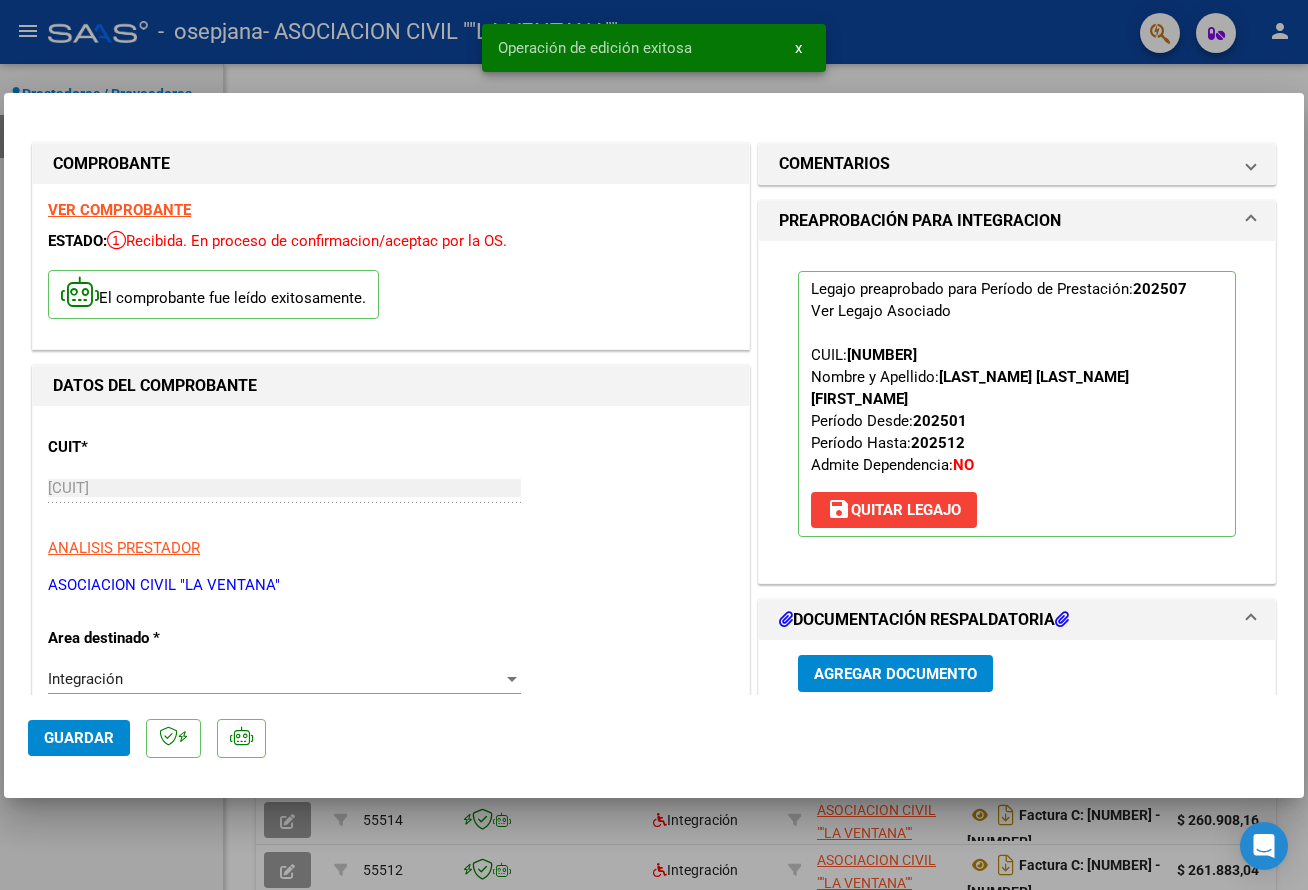 click at bounding box center (654, 445) 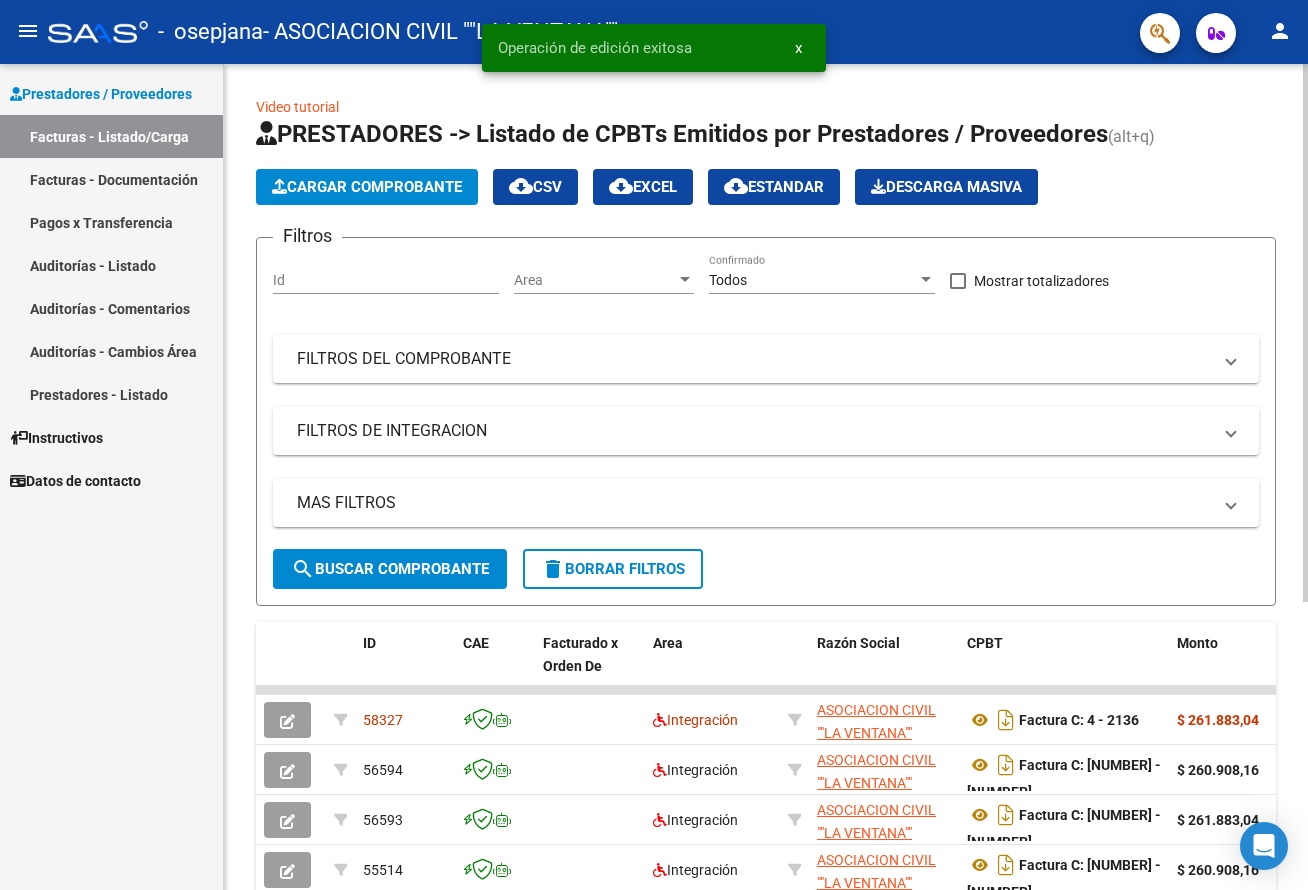 click on "Cargar Comprobante" 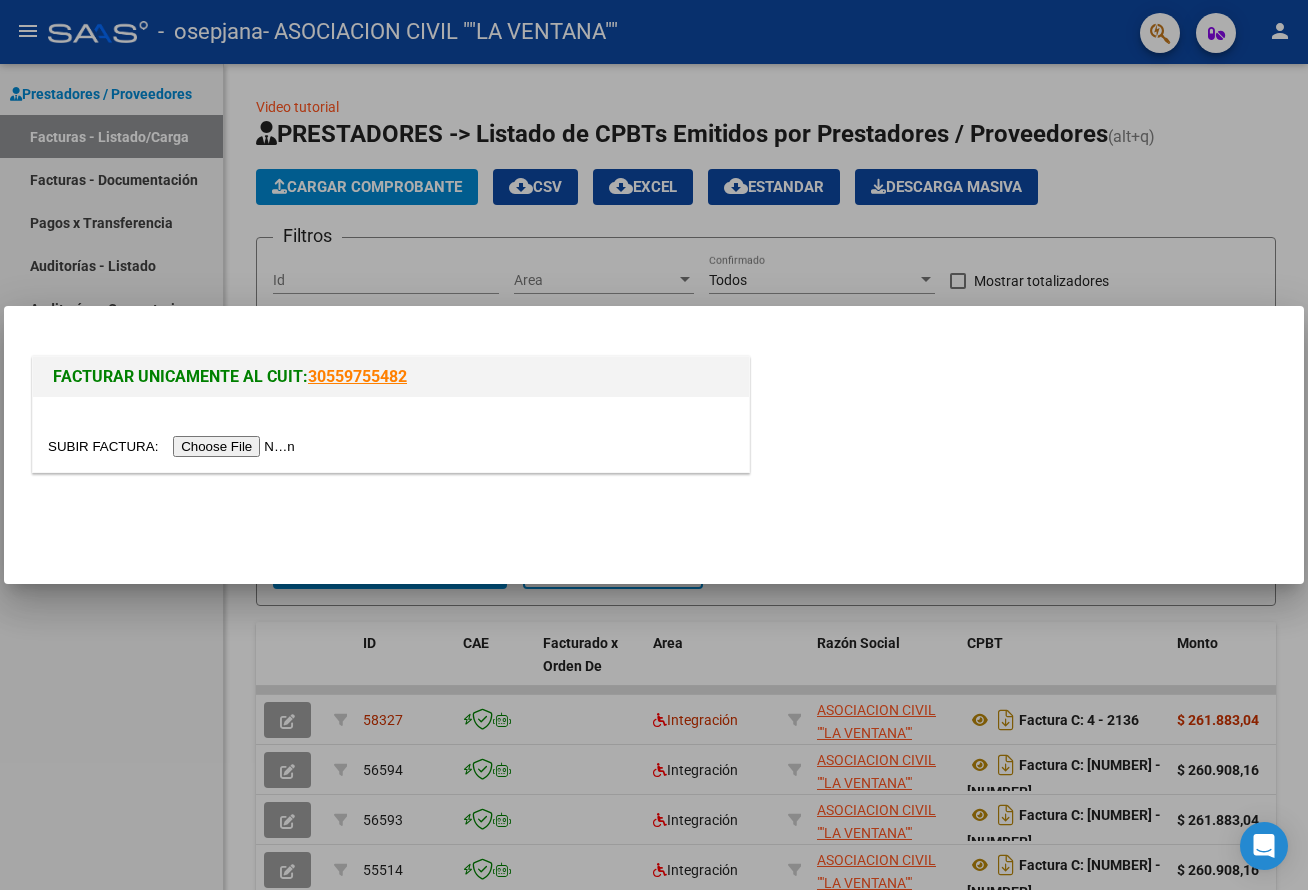 click at bounding box center [174, 446] 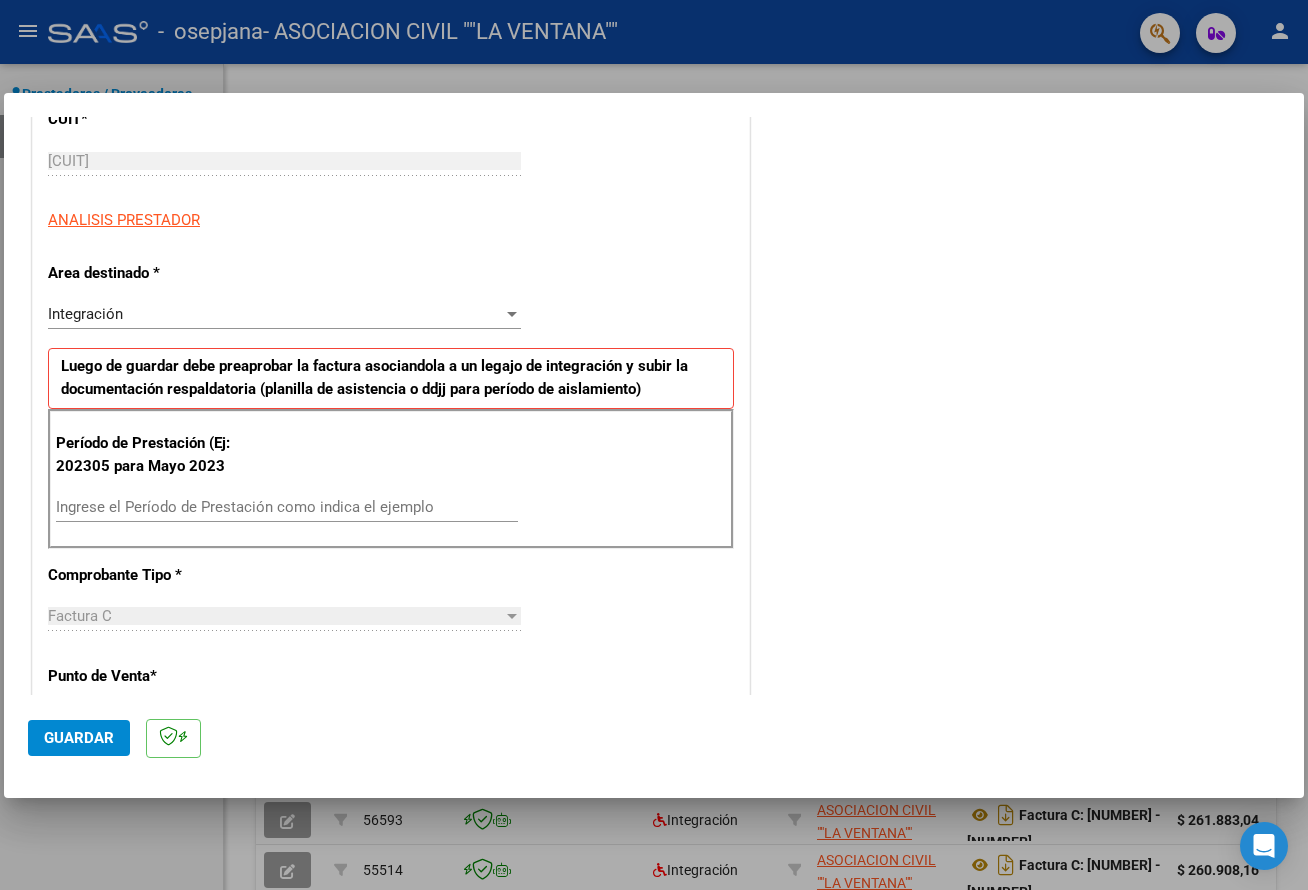 scroll, scrollTop: 300, scrollLeft: 0, axis: vertical 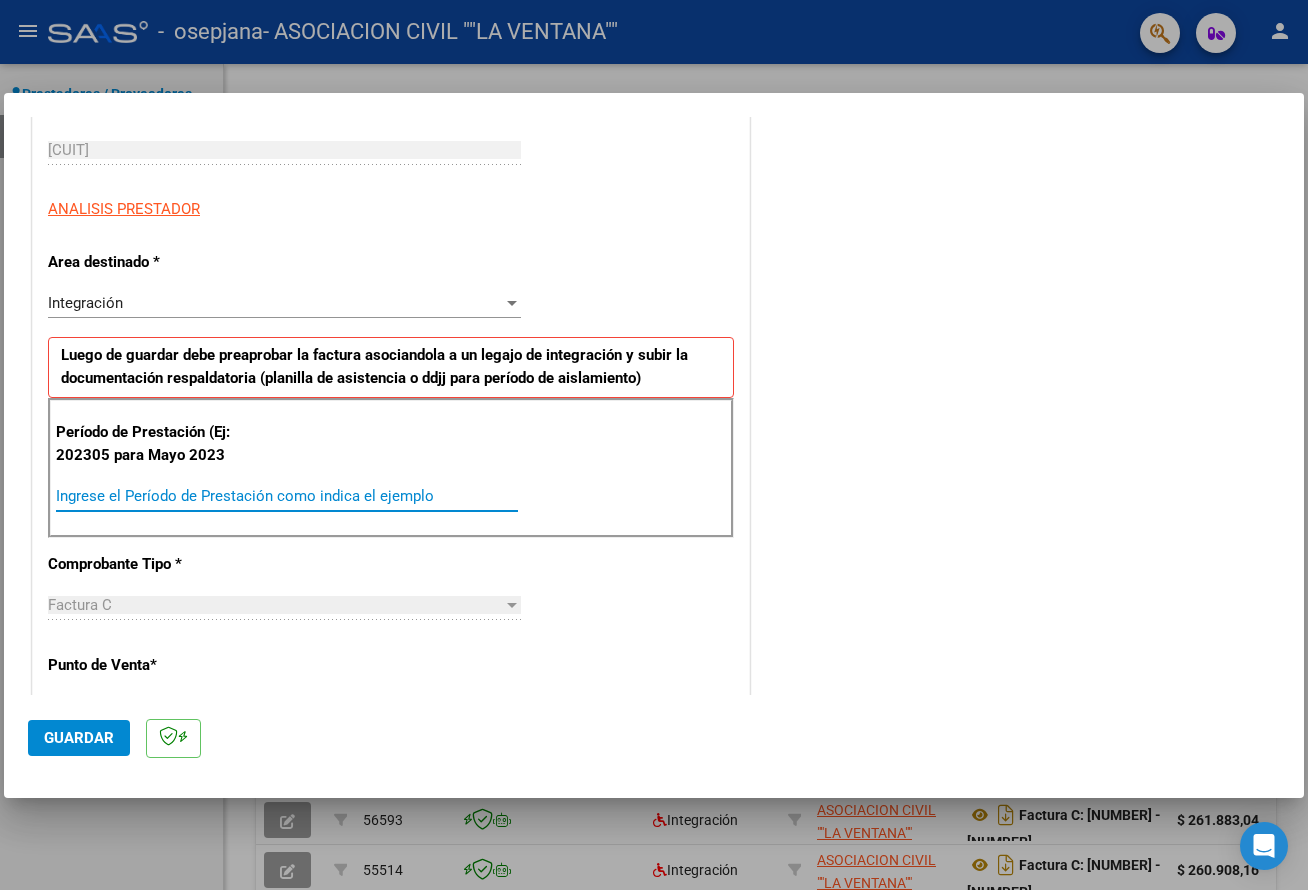 click on "Ingrese el Período de Prestación como indica el ejemplo" at bounding box center (287, 496) 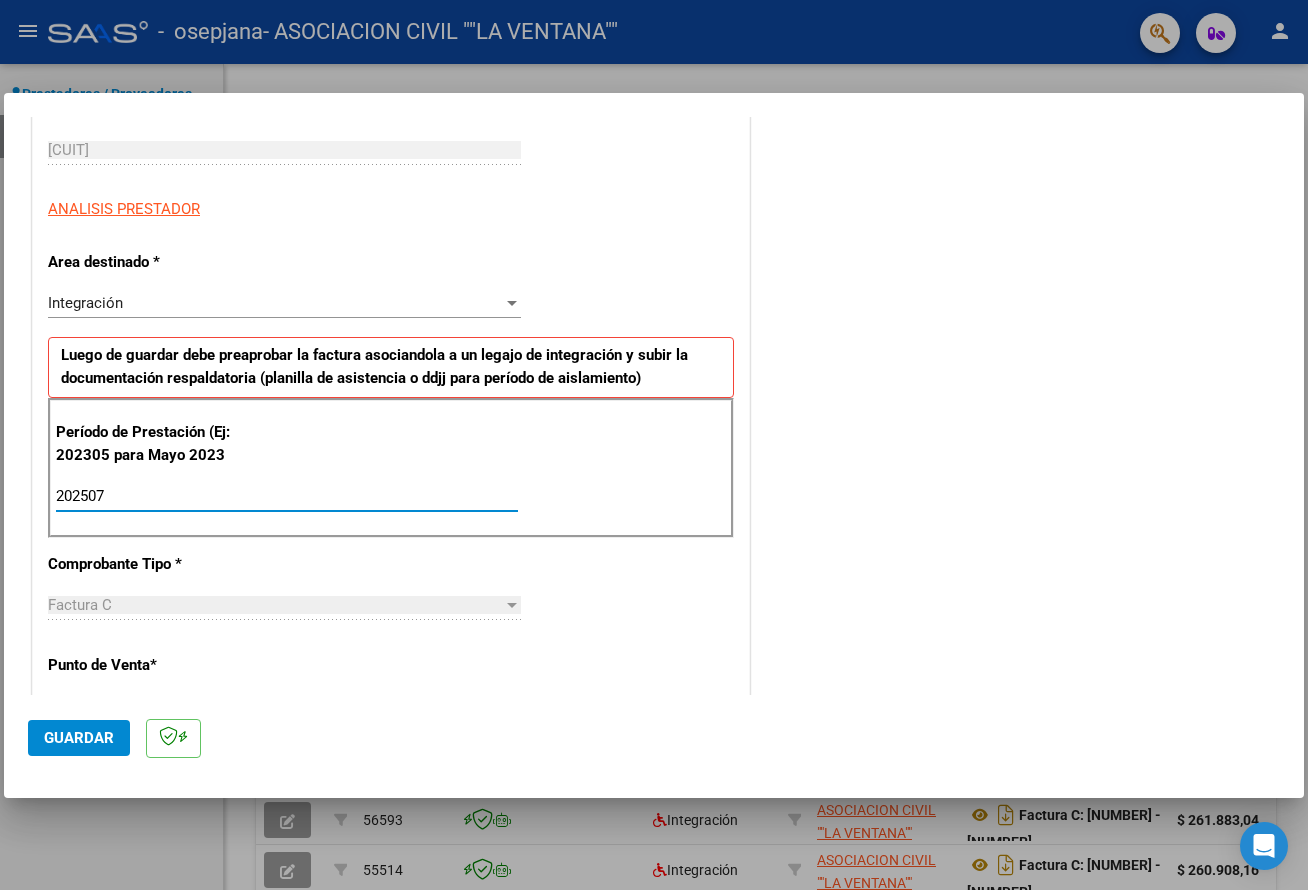 type on "202507" 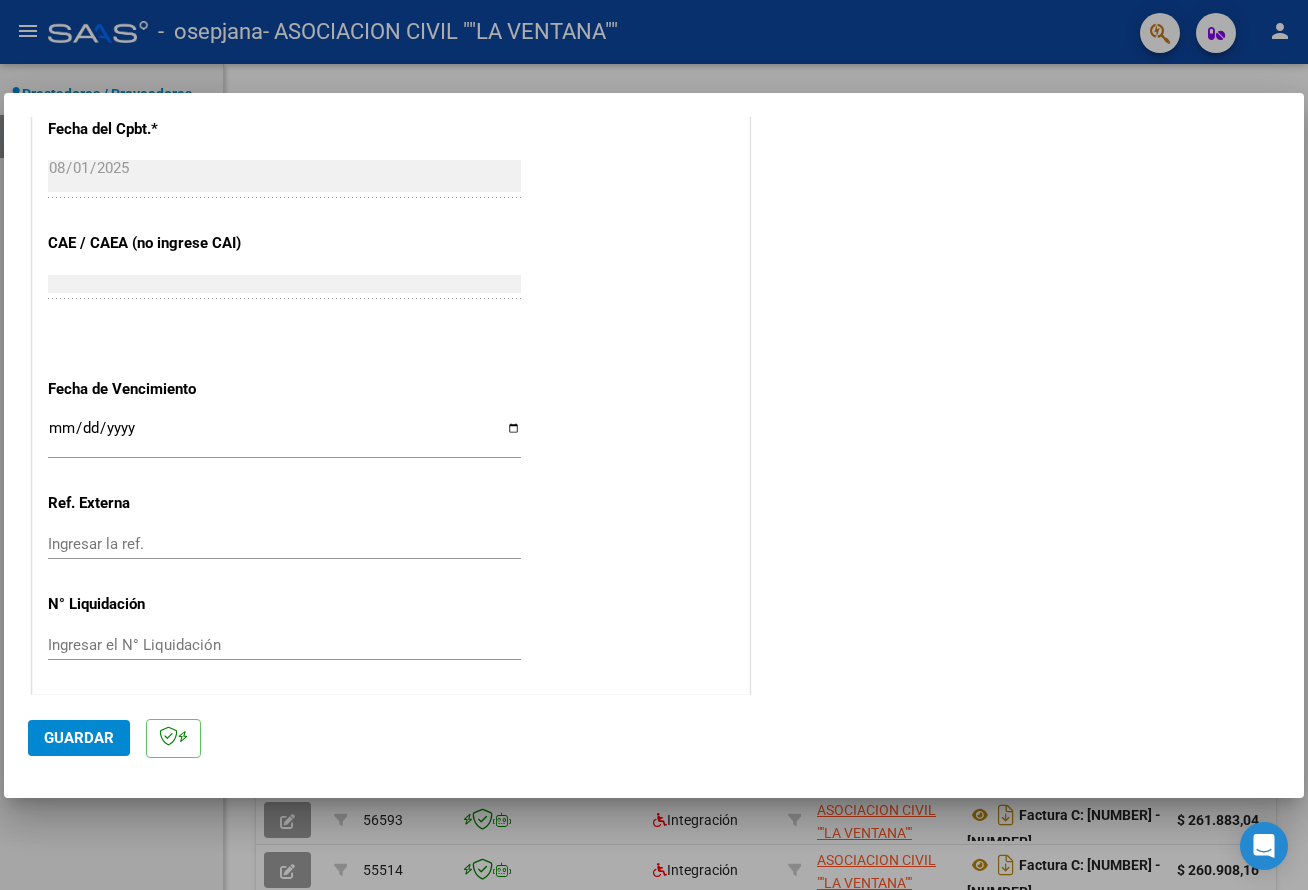 scroll, scrollTop: 1144, scrollLeft: 0, axis: vertical 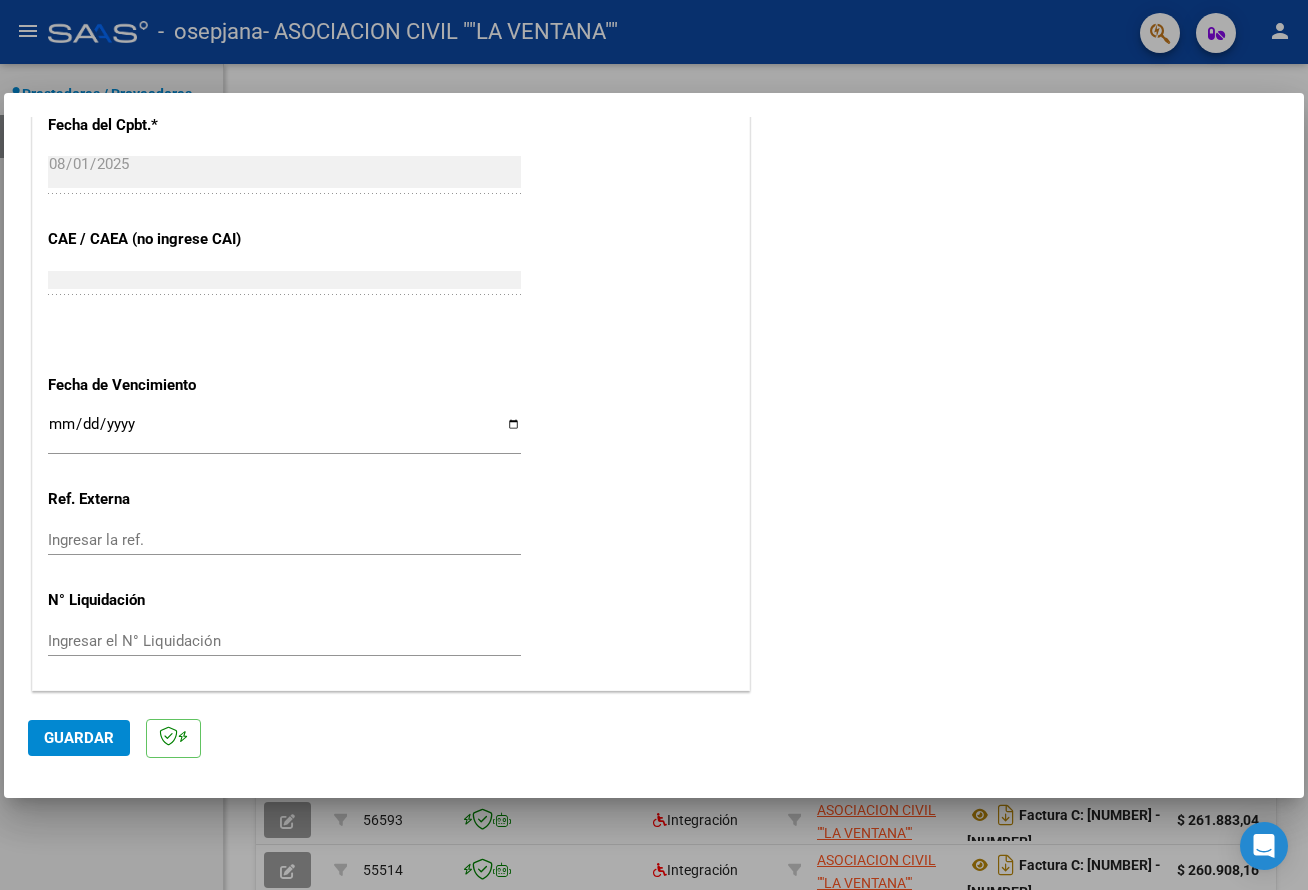 click on "Ingresar la fecha" at bounding box center (284, 432) 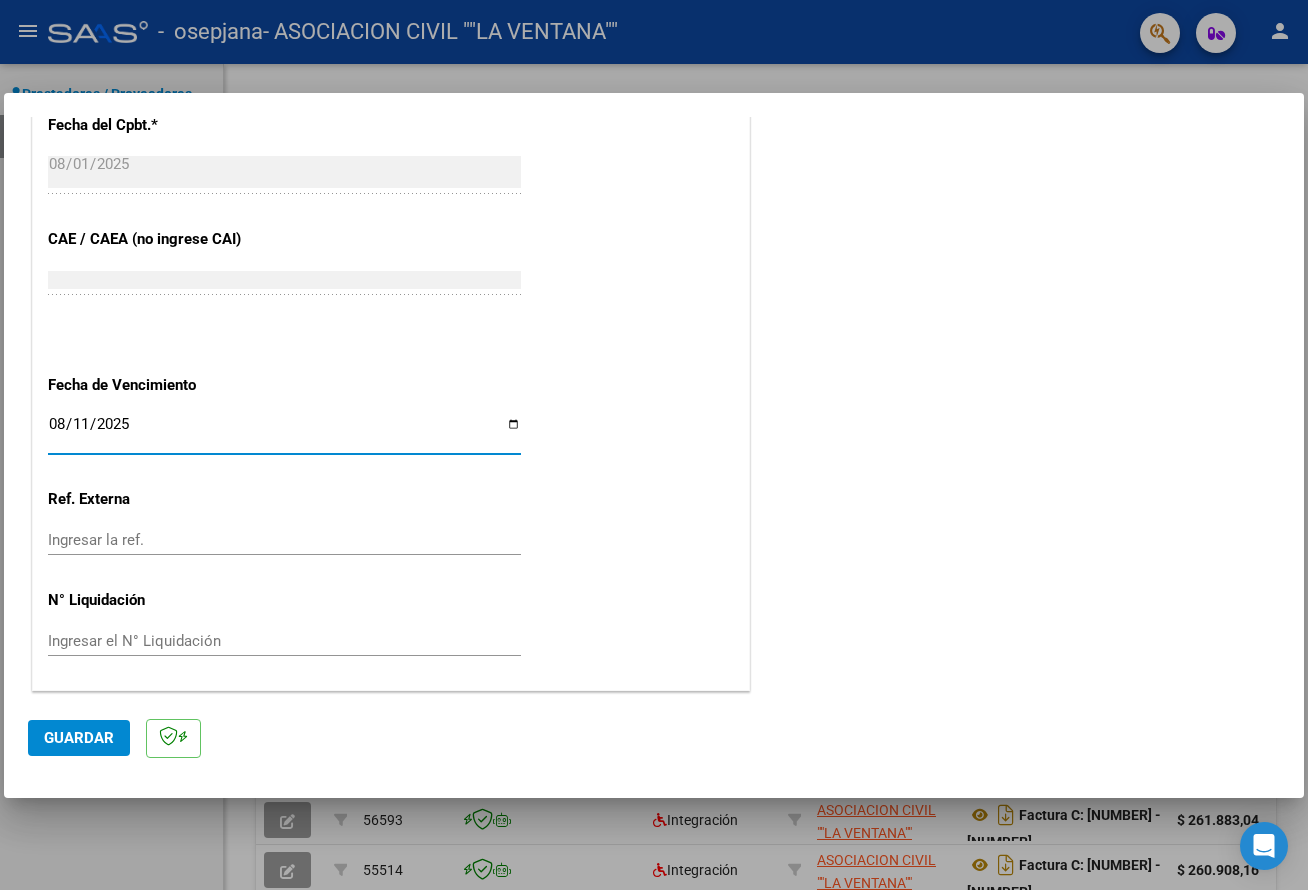 type on "2025-08-11" 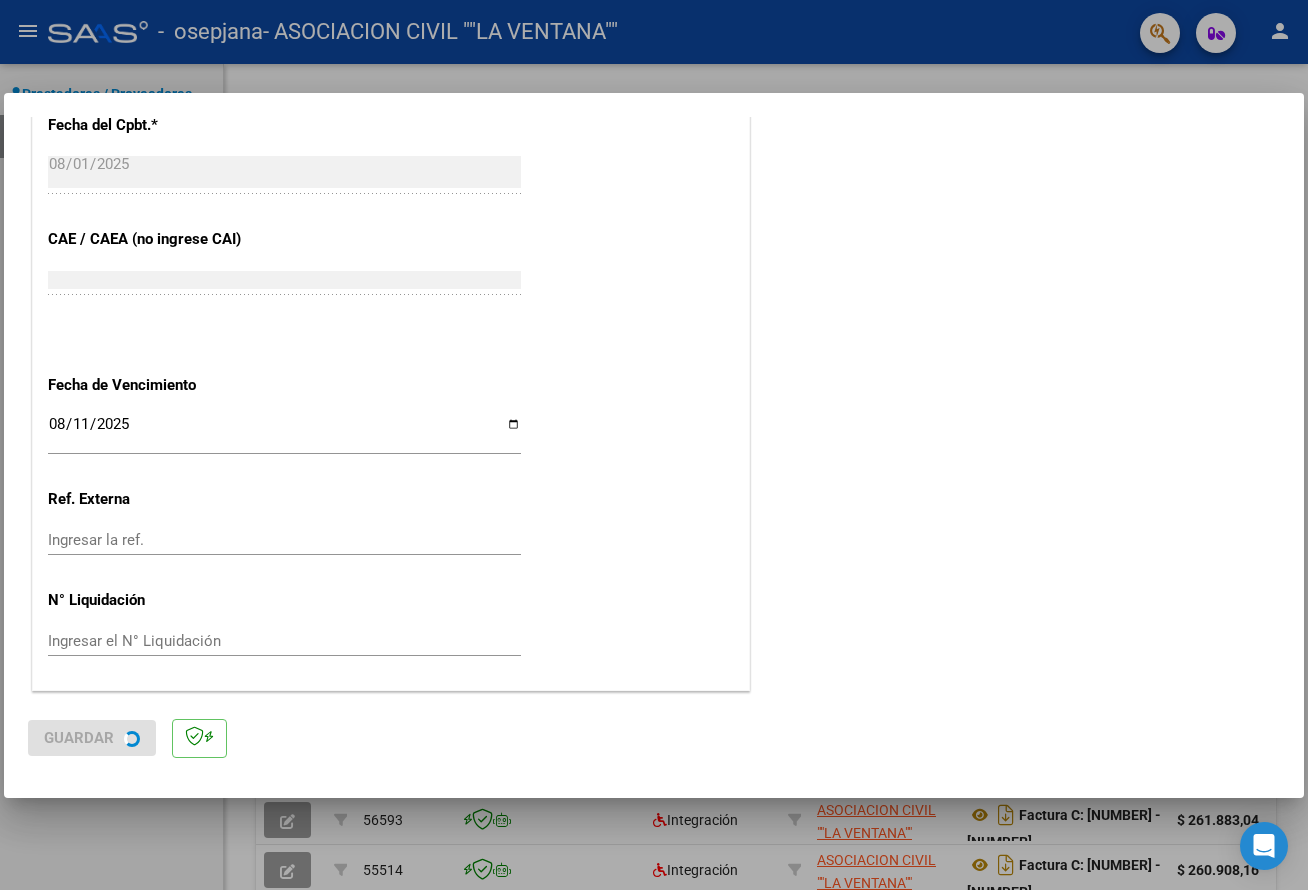scroll, scrollTop: 0, scrollLeft: 0, axis: both 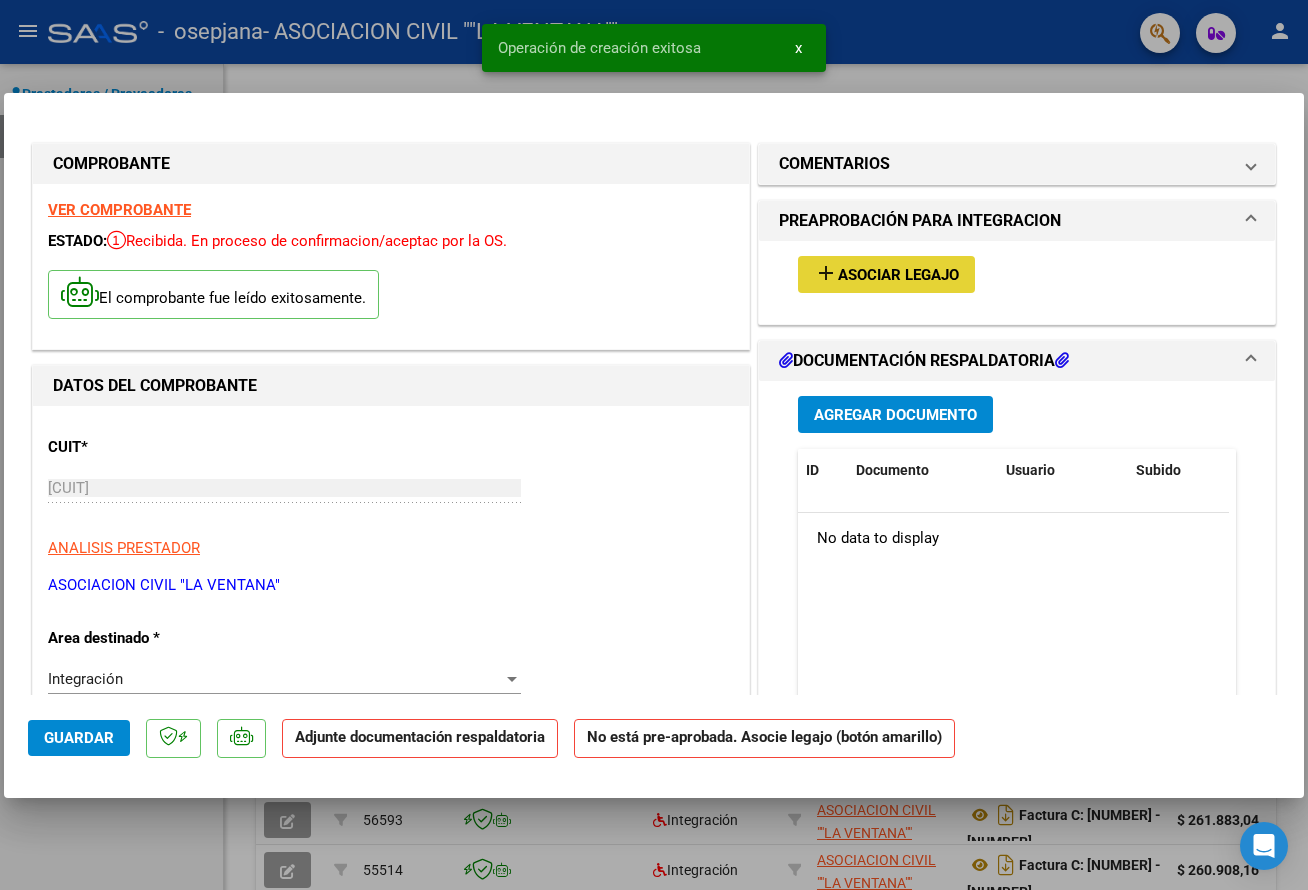 click on "Asociar Legajo" at bounding box center (898, 275) 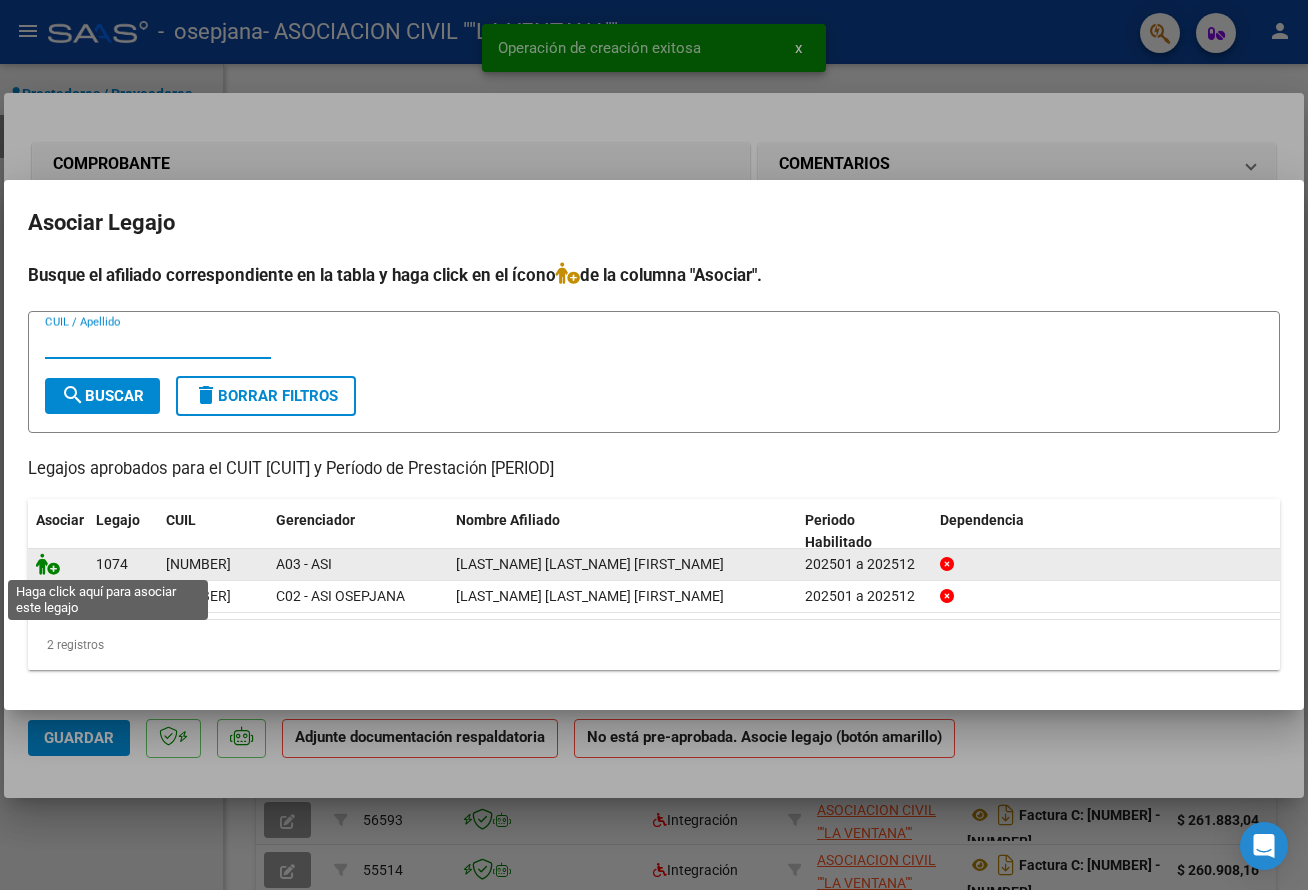 click 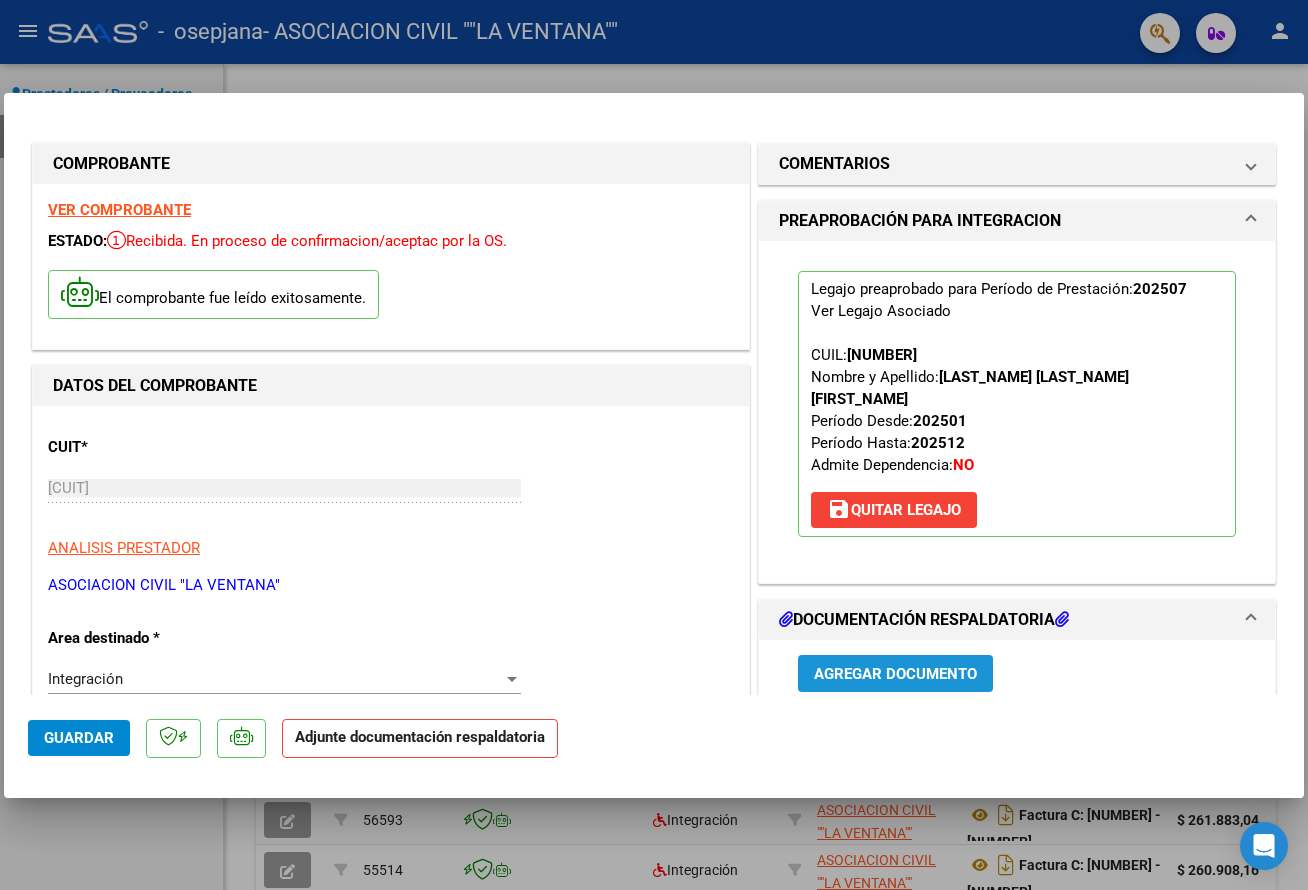 click on "Agregar Documento" at bounding box center (895, 674) 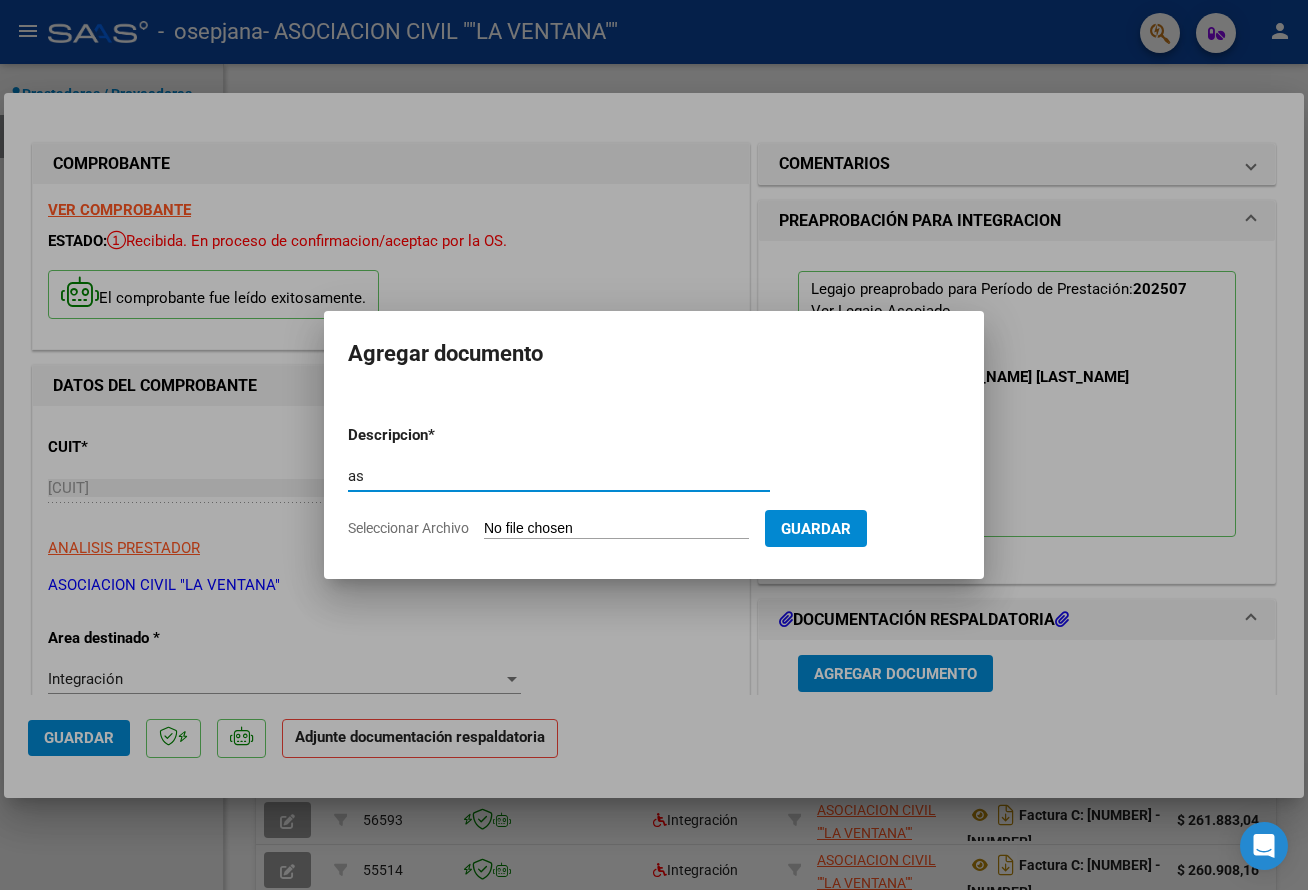 type on "a" 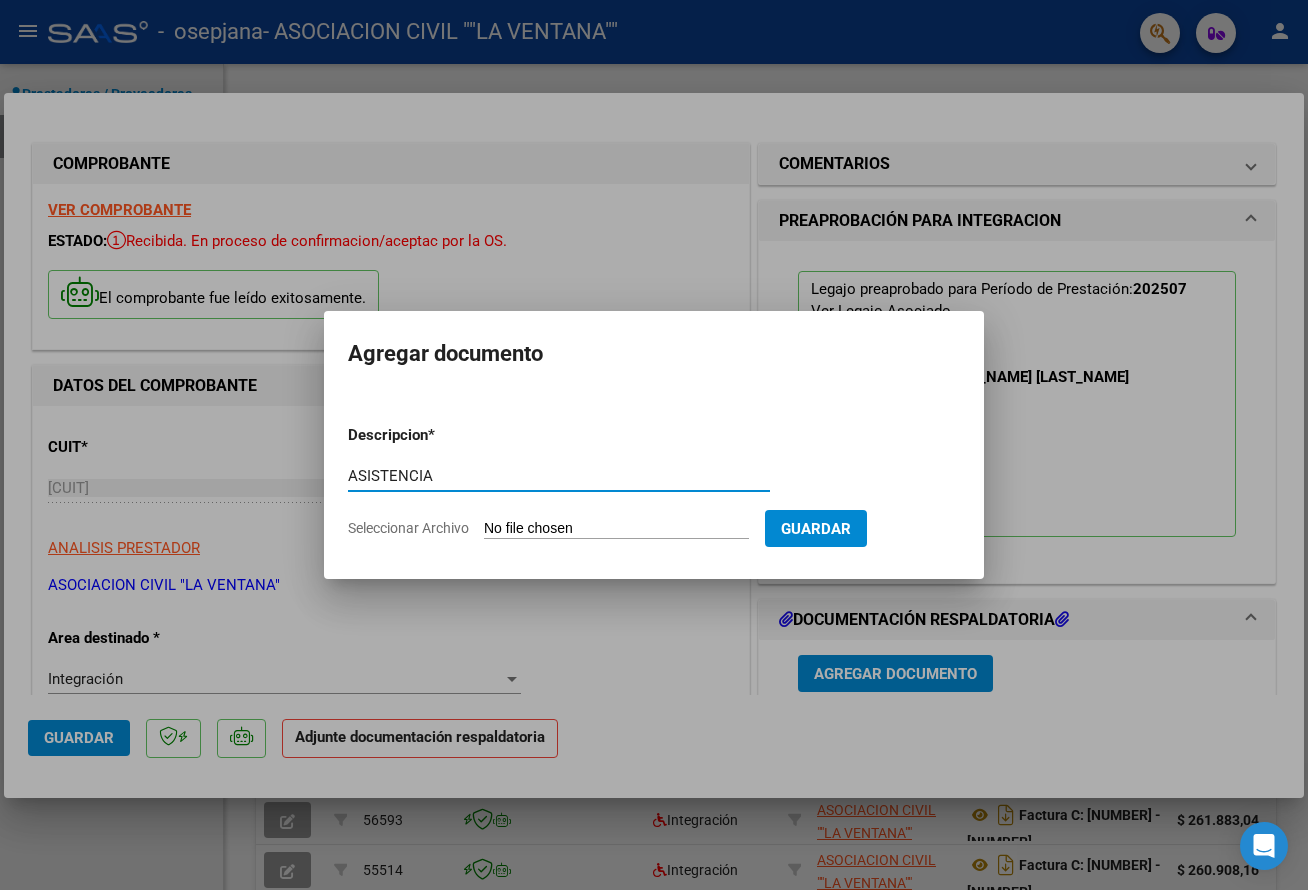 type on "ASISTENCIA" 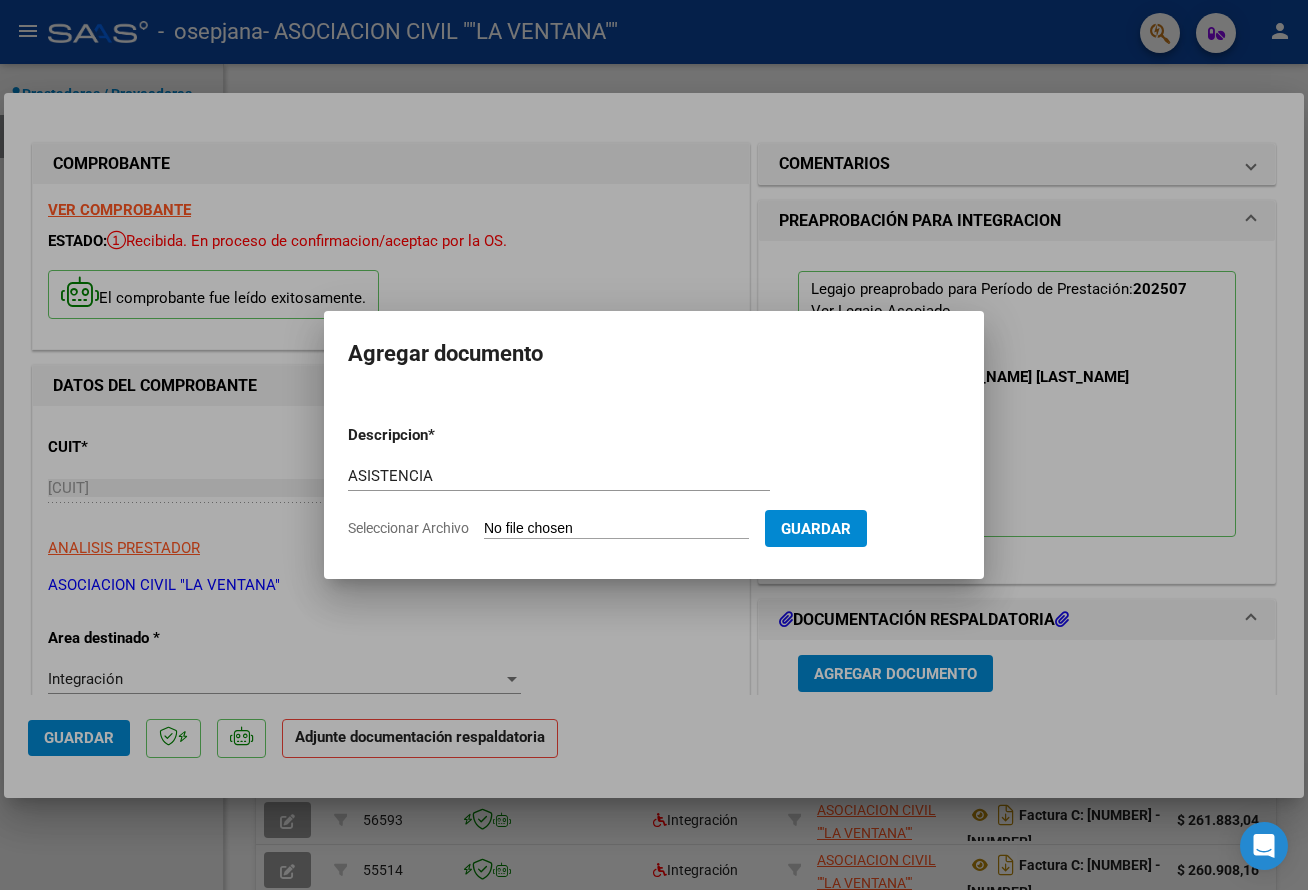 click on "Seleccionar Archivo" at bounding box center [616, 529] 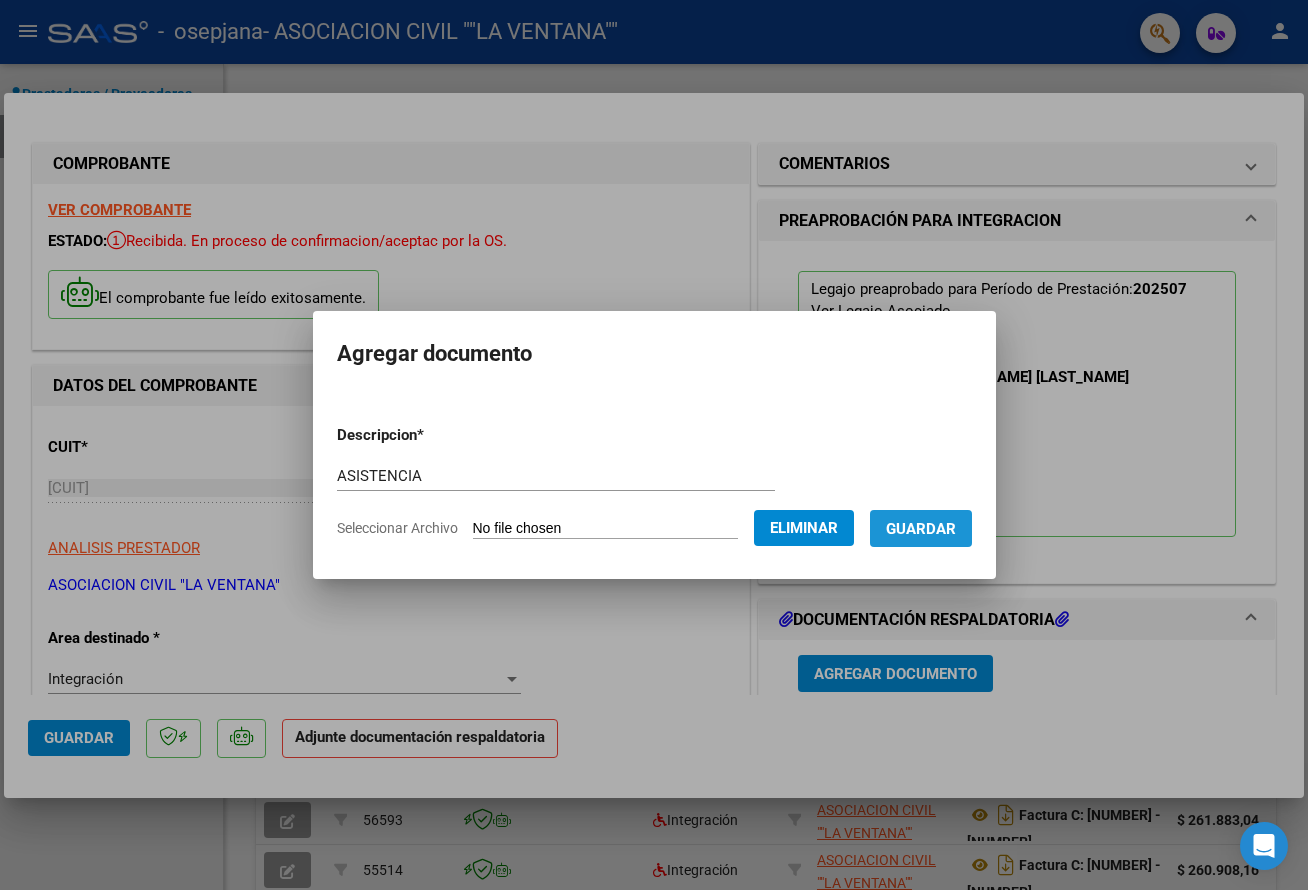 click on "Guardar" at bounding box center (921, 529) 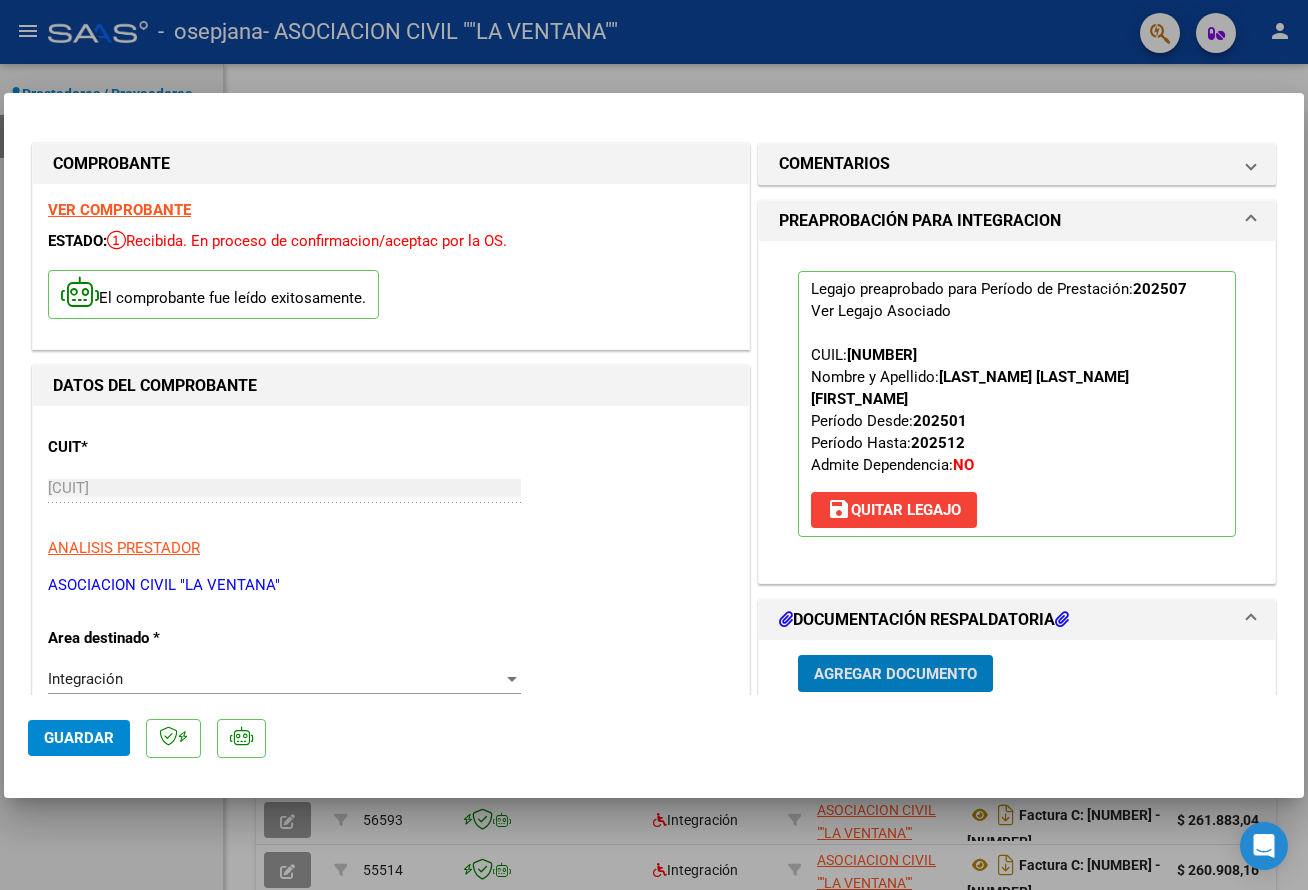 click on "Agregar Documento" at bounding box center [895, 674] 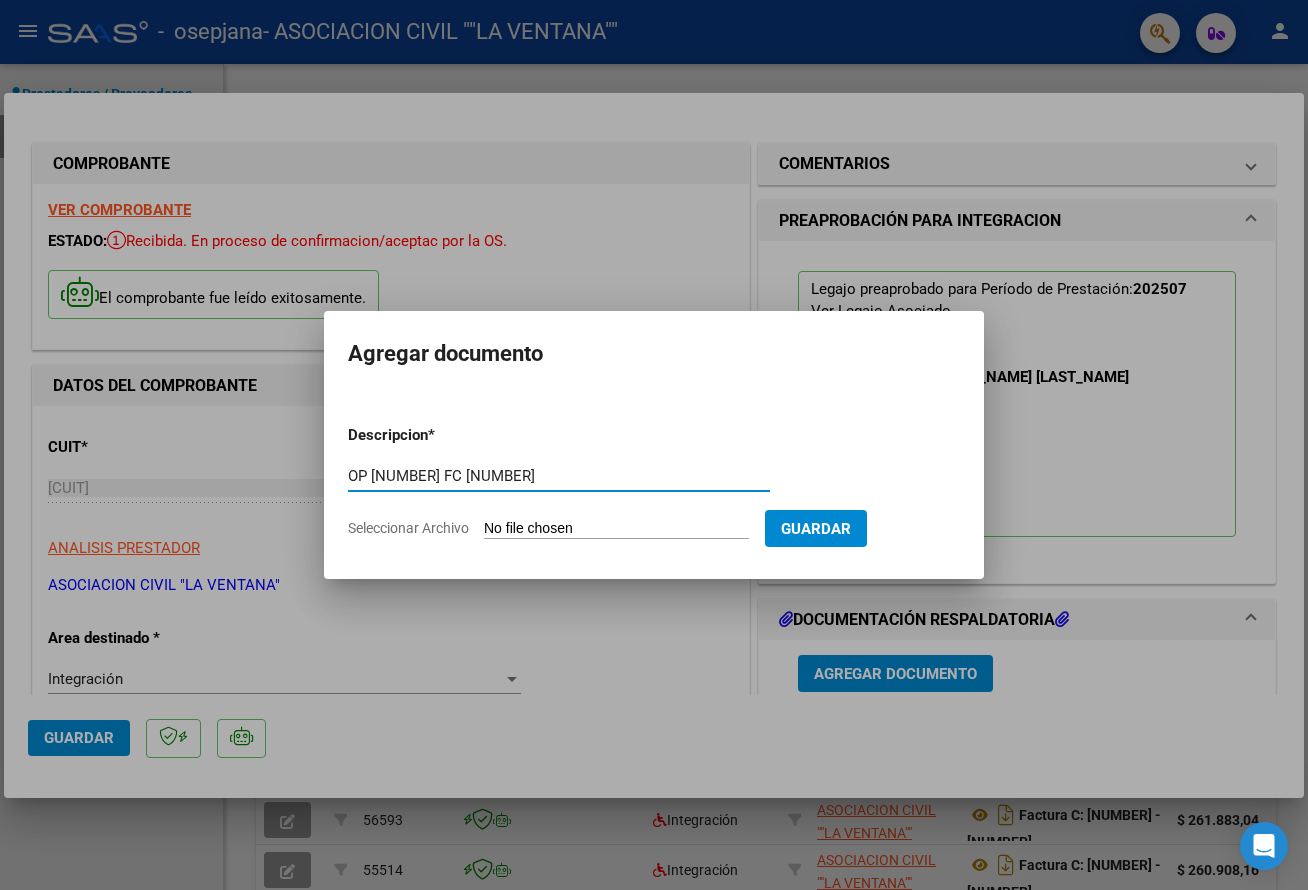 type on "OP [NUMBER] FC [NUMBER]" 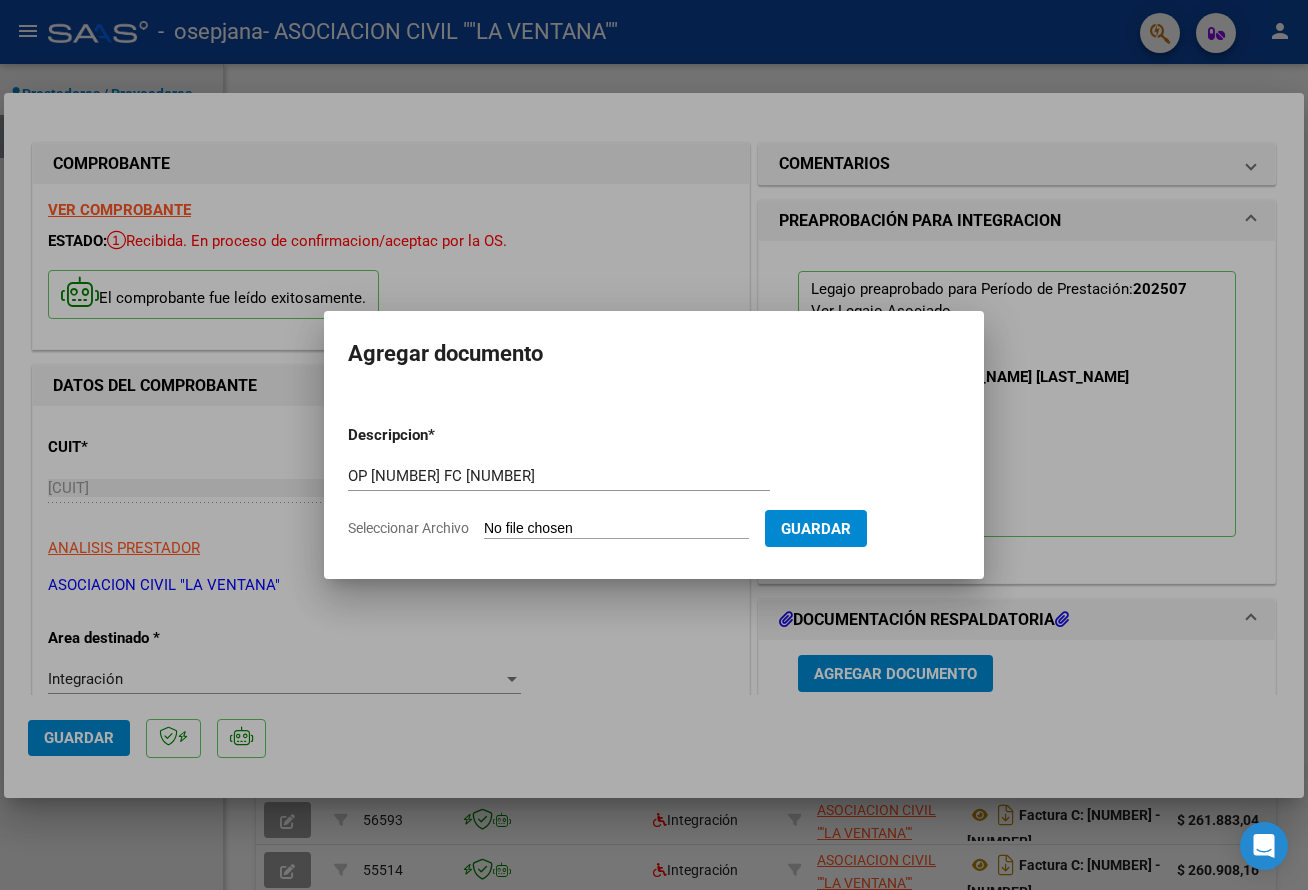type on "C:\fakepath\OP  [NUMBER]  FC [NUMBER].pdf" 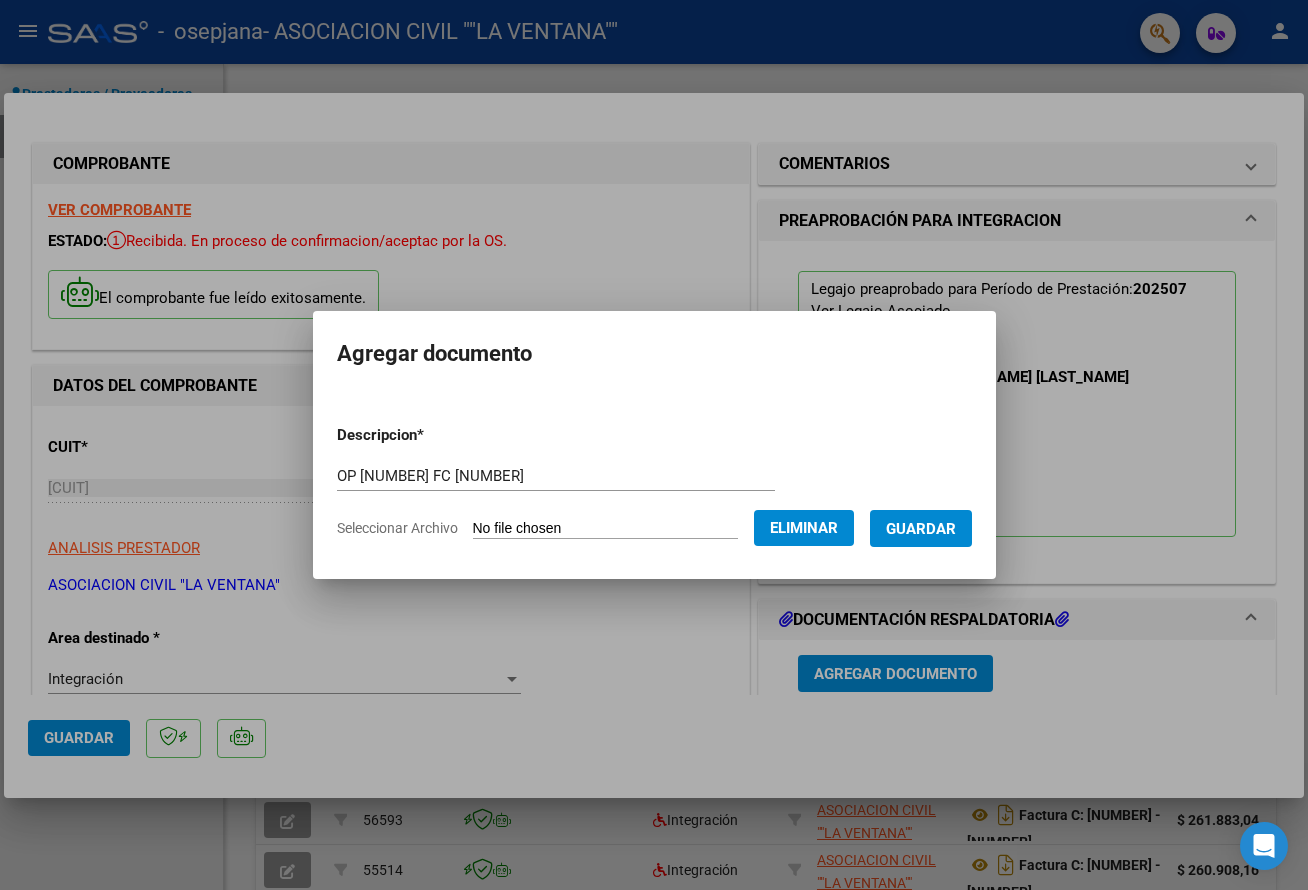 click on "Guardar" at bounding box center [921, 529] 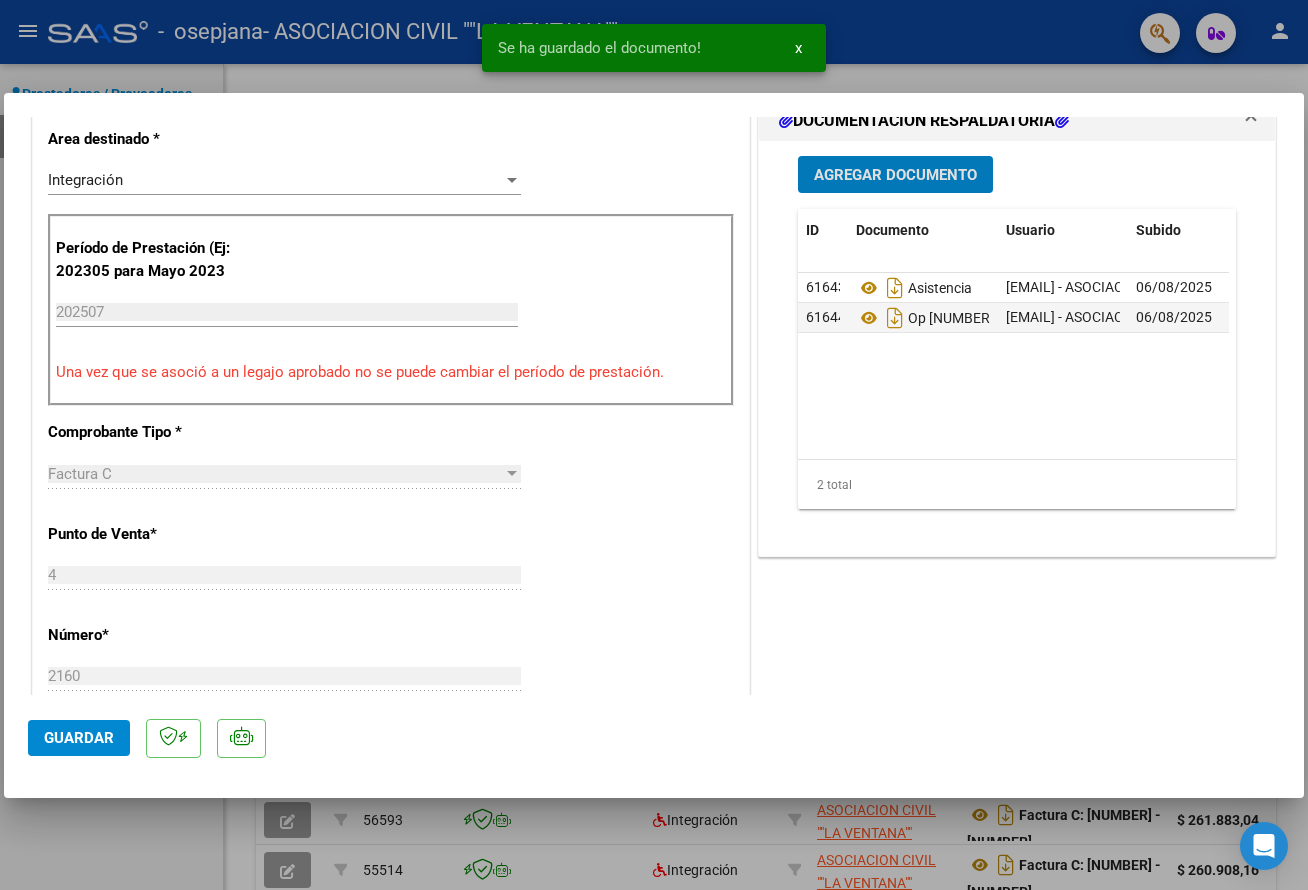 scroll, scrollTop: 500, scrollLeft: 0, axis: vertical 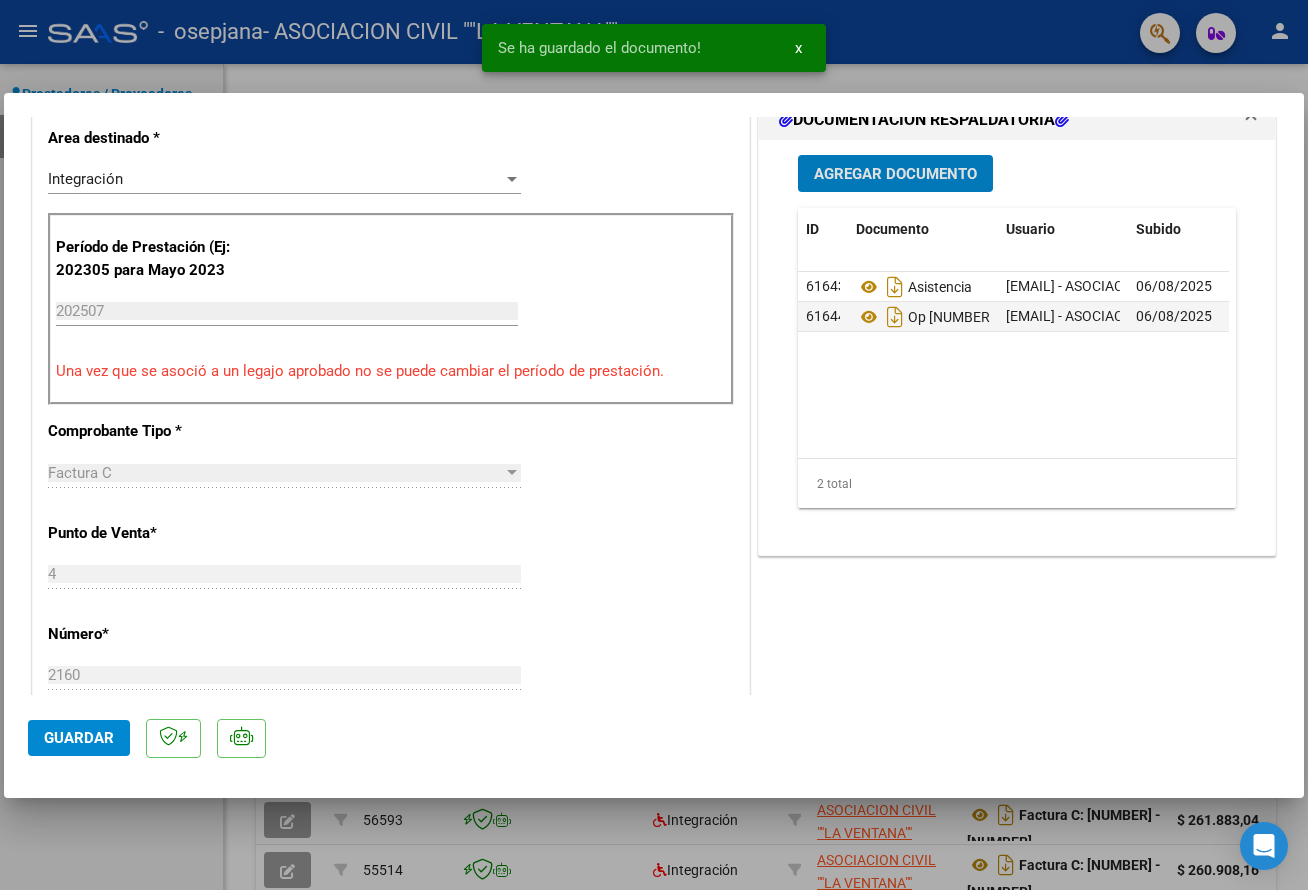 click on "Agregar Documento" at bounding box center (895, 174) 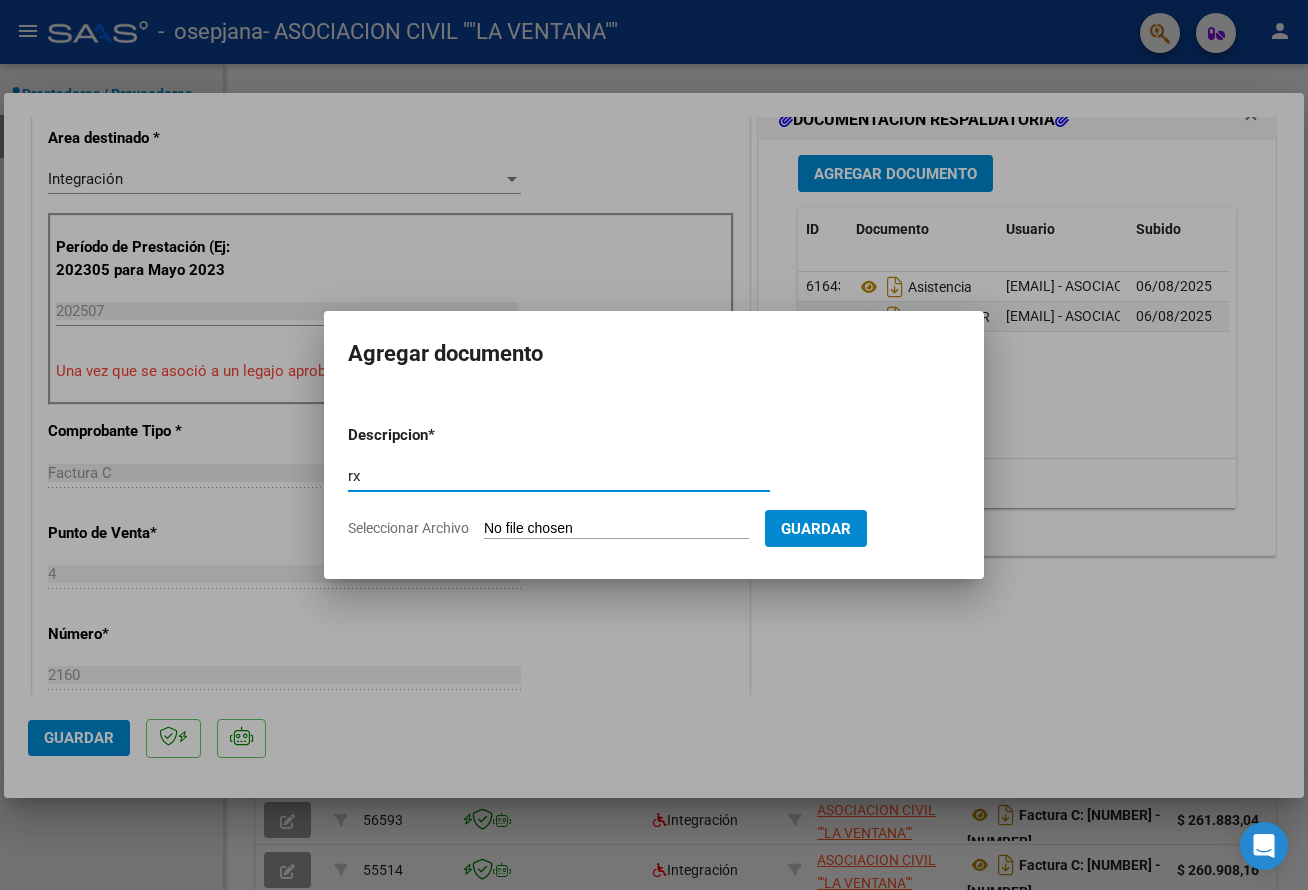 type on "r" 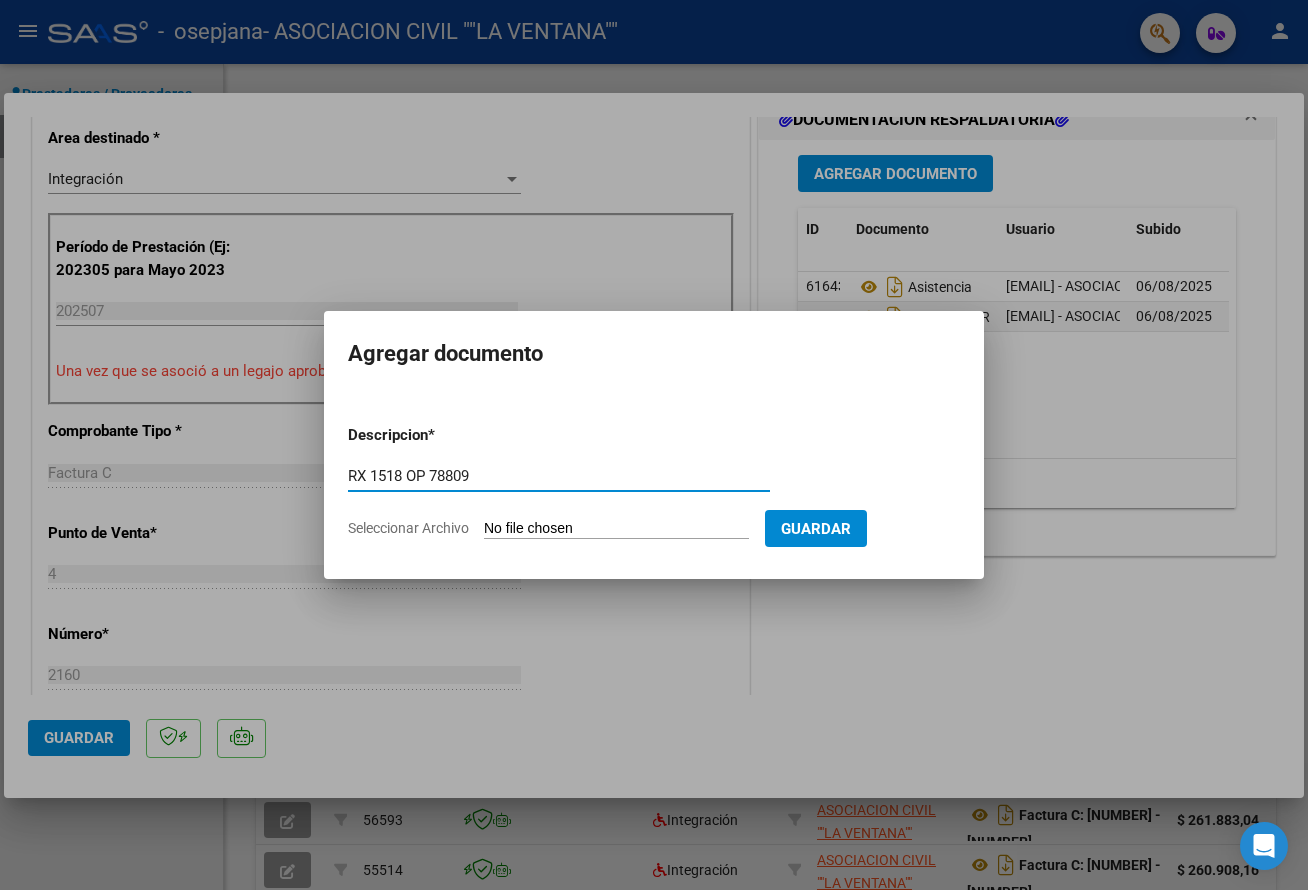 type on "RX 1518 OP 78809" 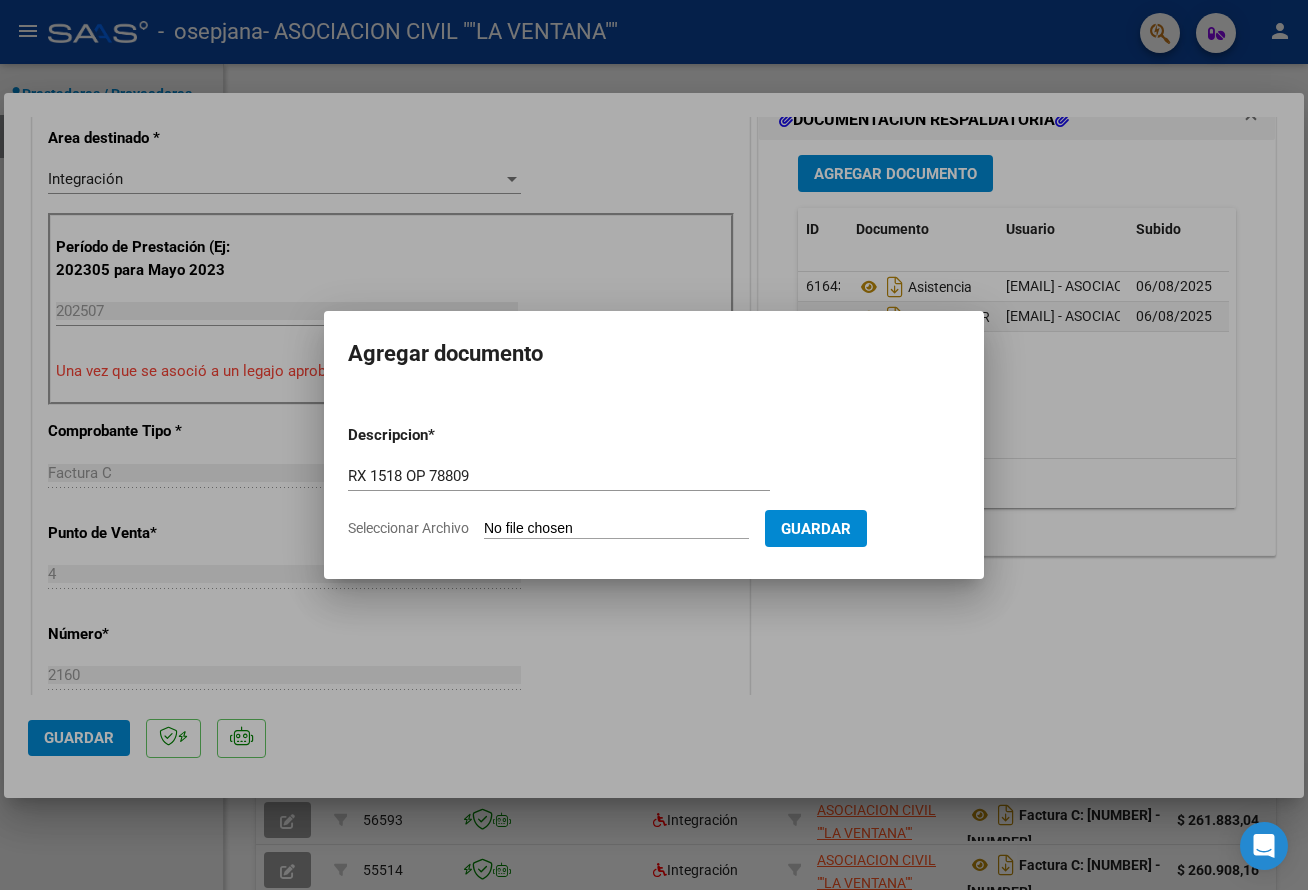 click on "Seleccionar Archivo" at bounding box center [616, 529] 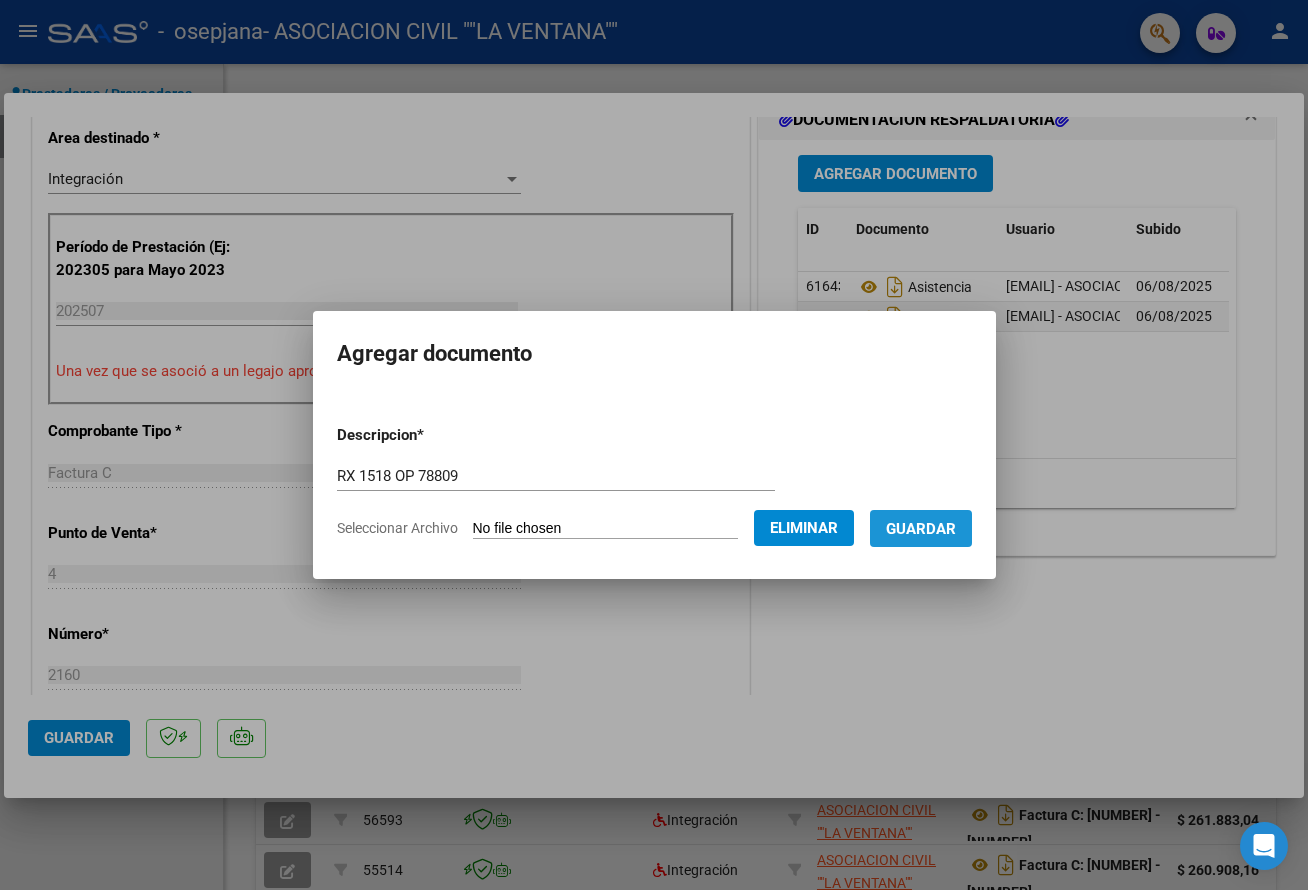 click on "Guardar" at bounding box center [921, 529] 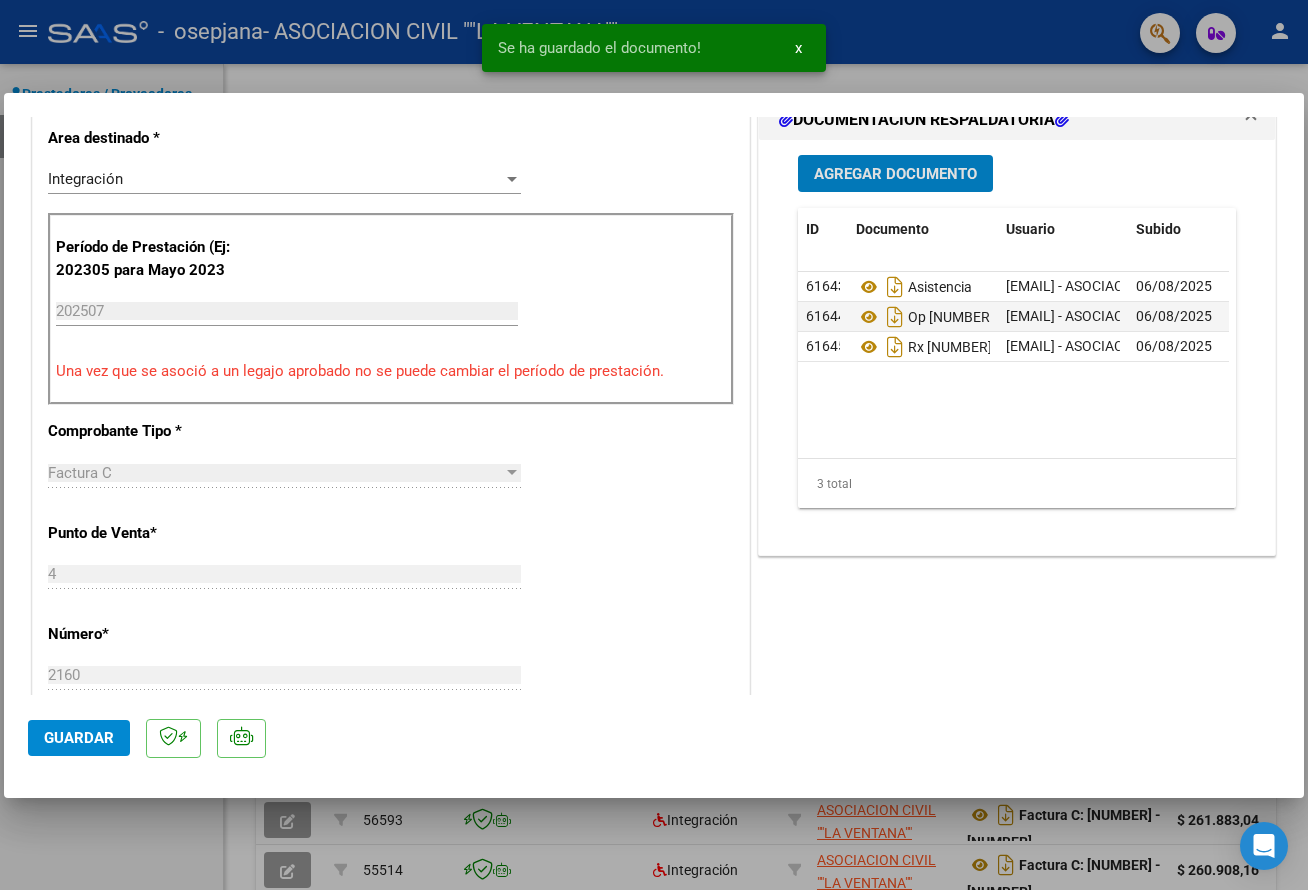 click on "Guardar" 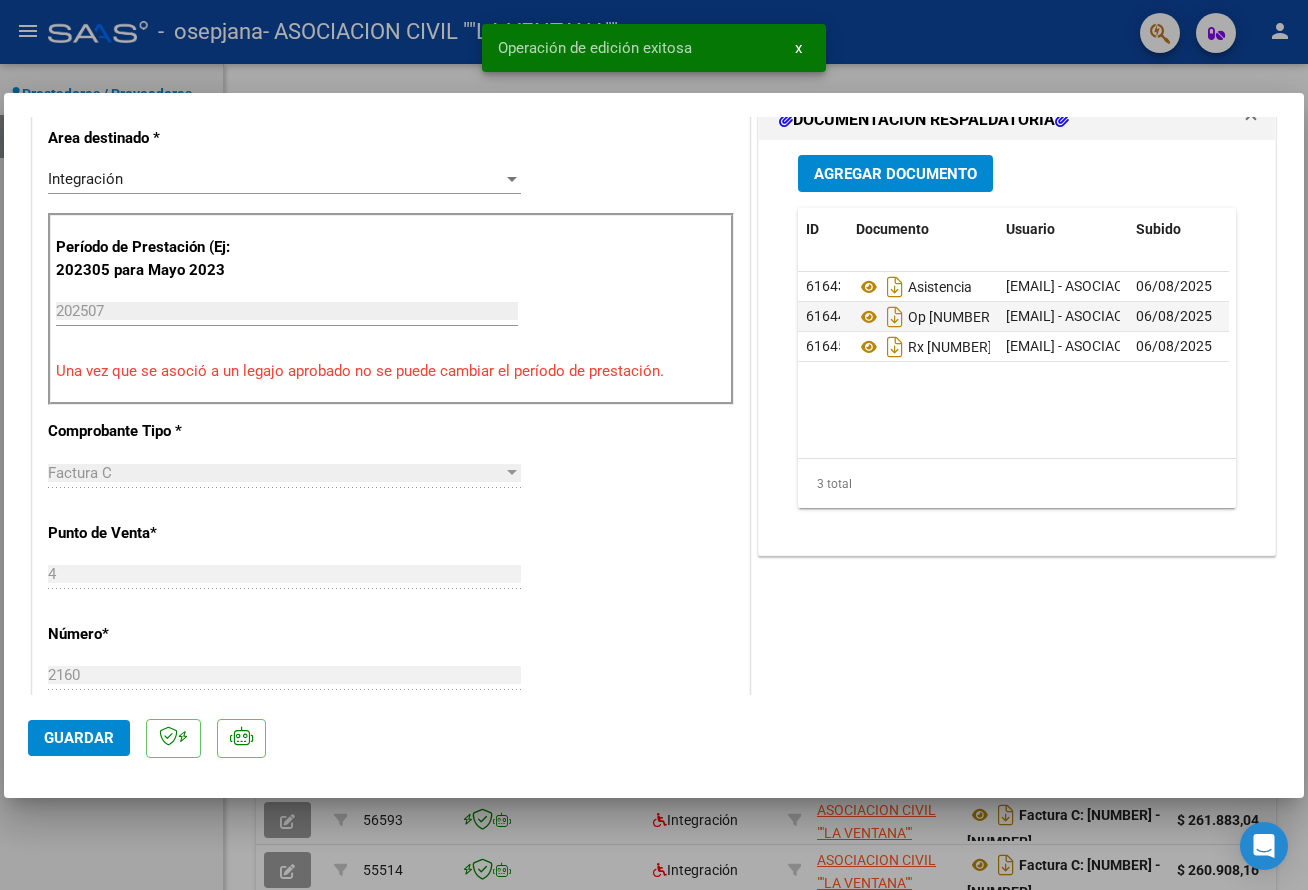 click at bounding box center (654, 445) 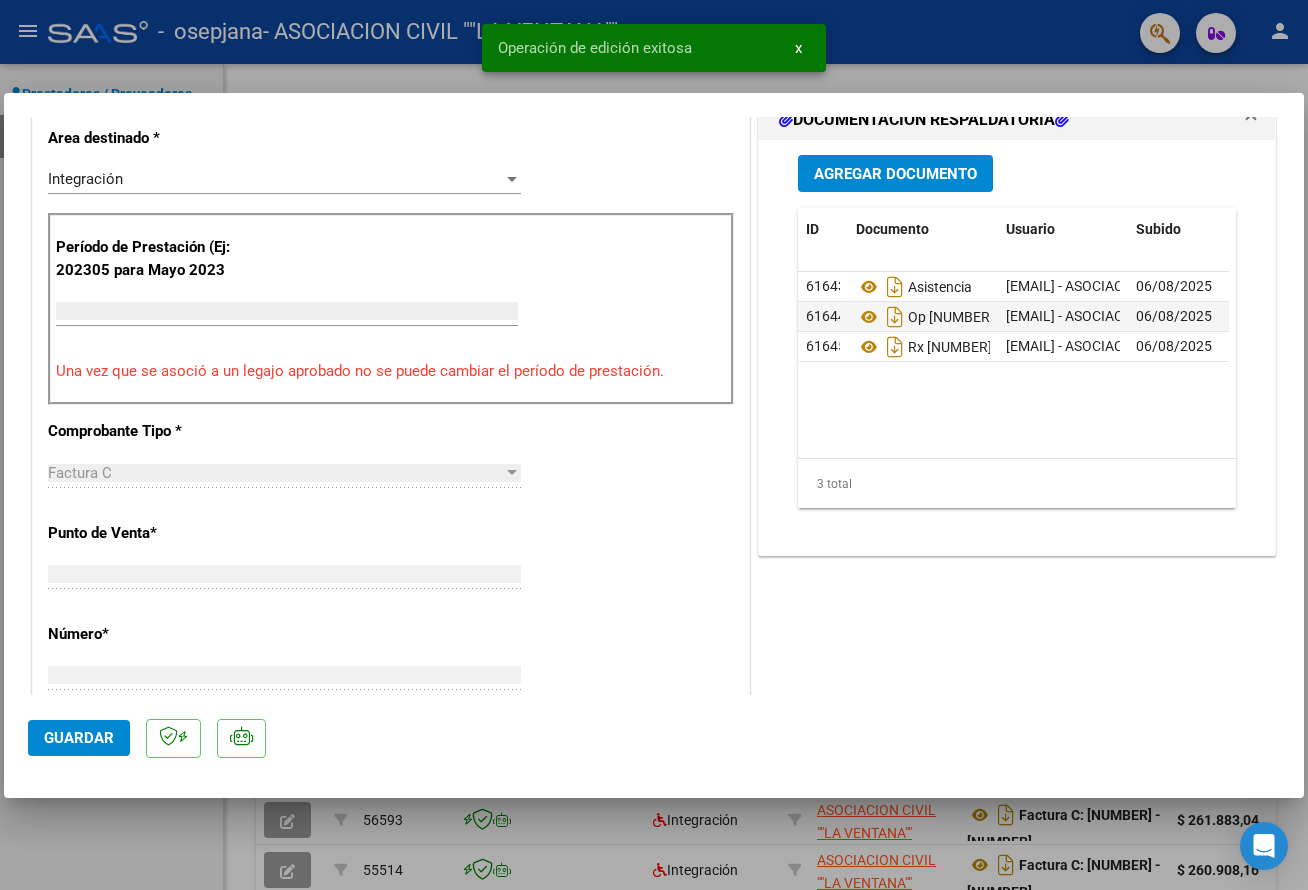 scroll, scrollTop: 0, scrollLeft: 0, axis: both 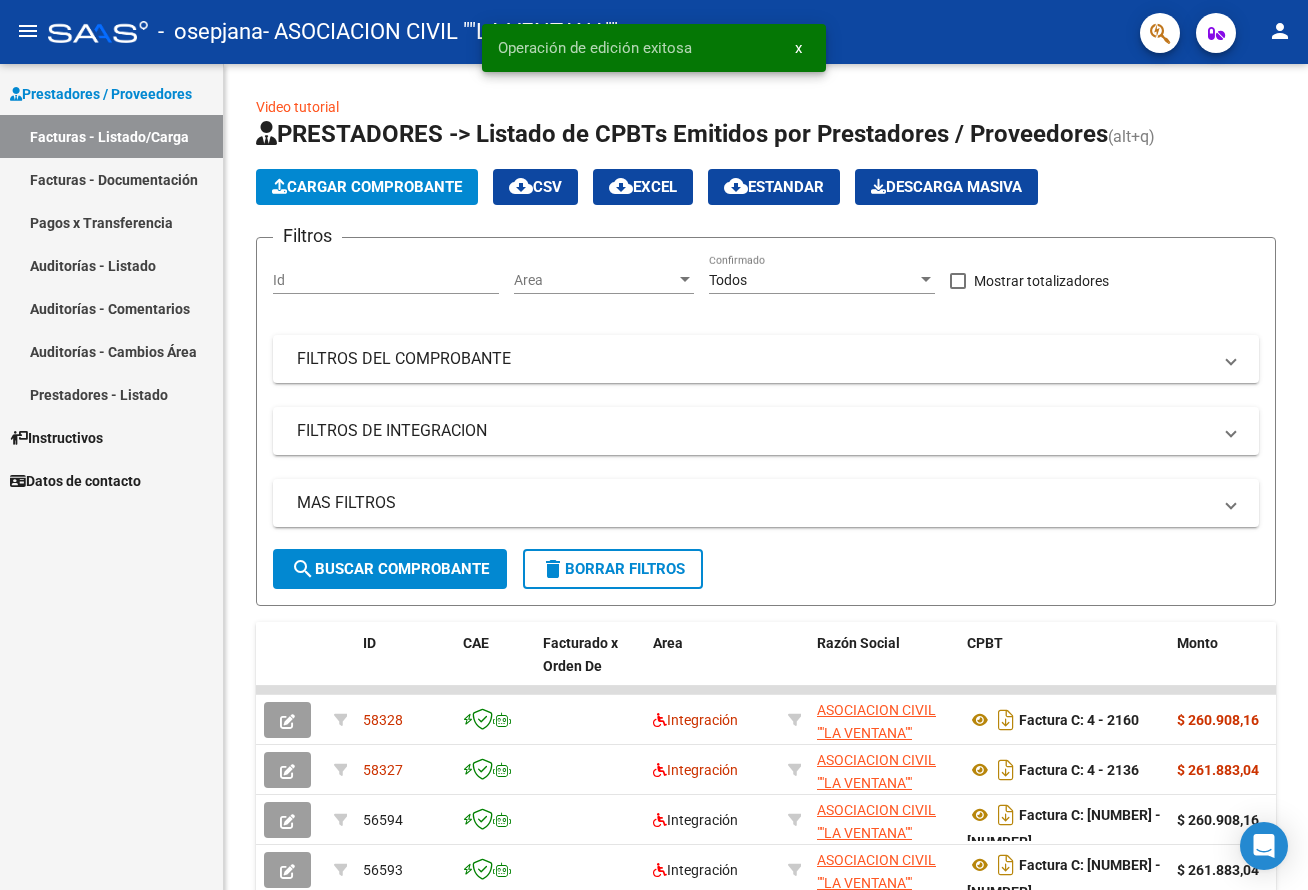 click on "person" 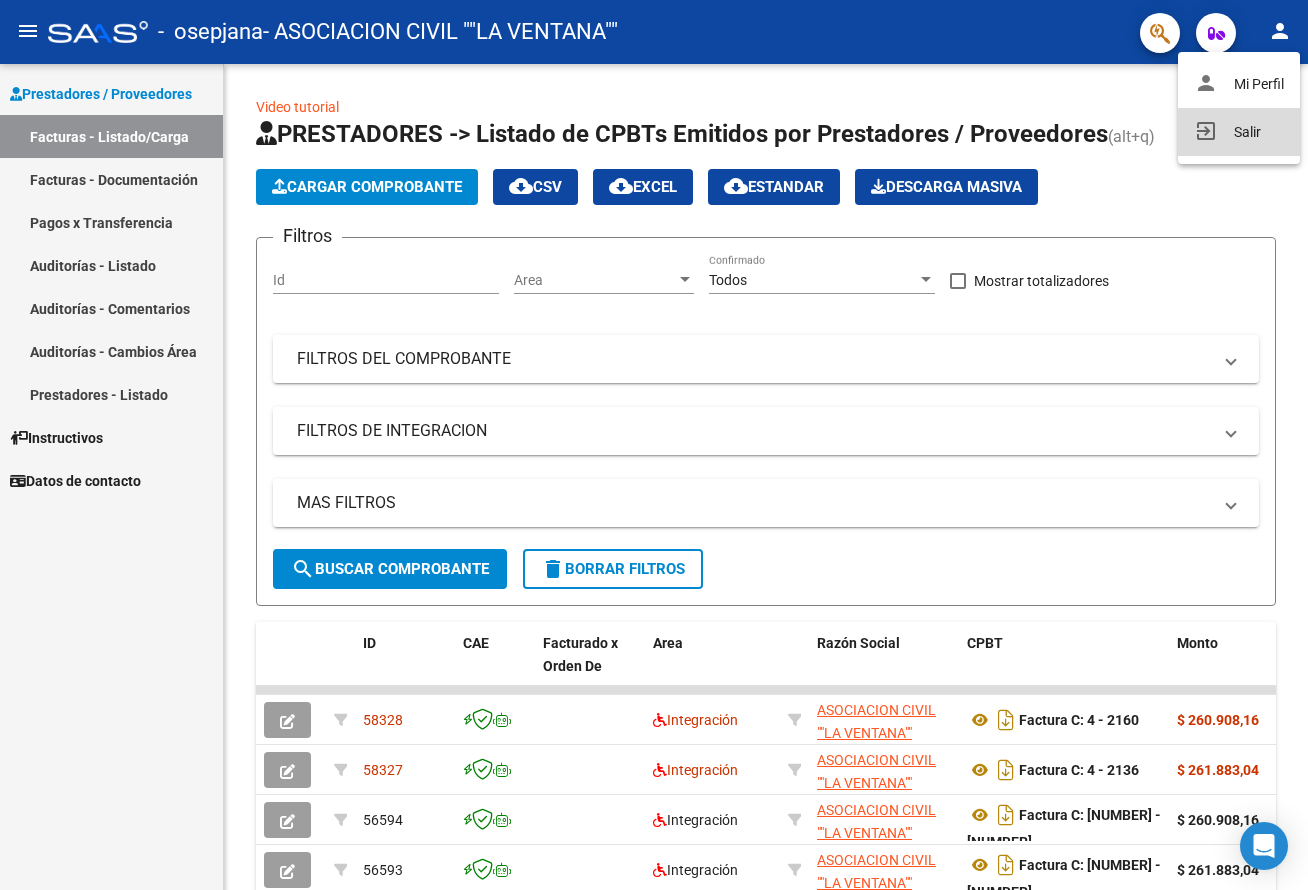 click on "exit_to_app  Salir" at bounding box center (1239, 132) 